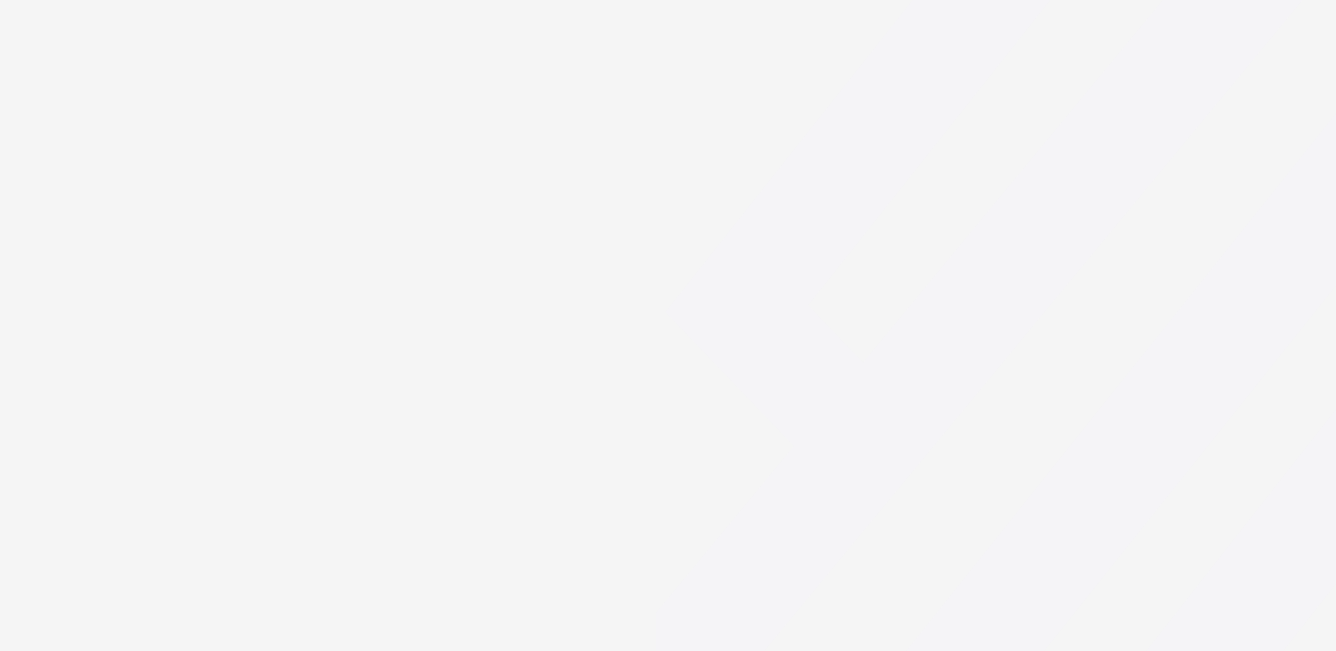 scroll, scrollTop: 0, scrollLeft: 0, axis: both 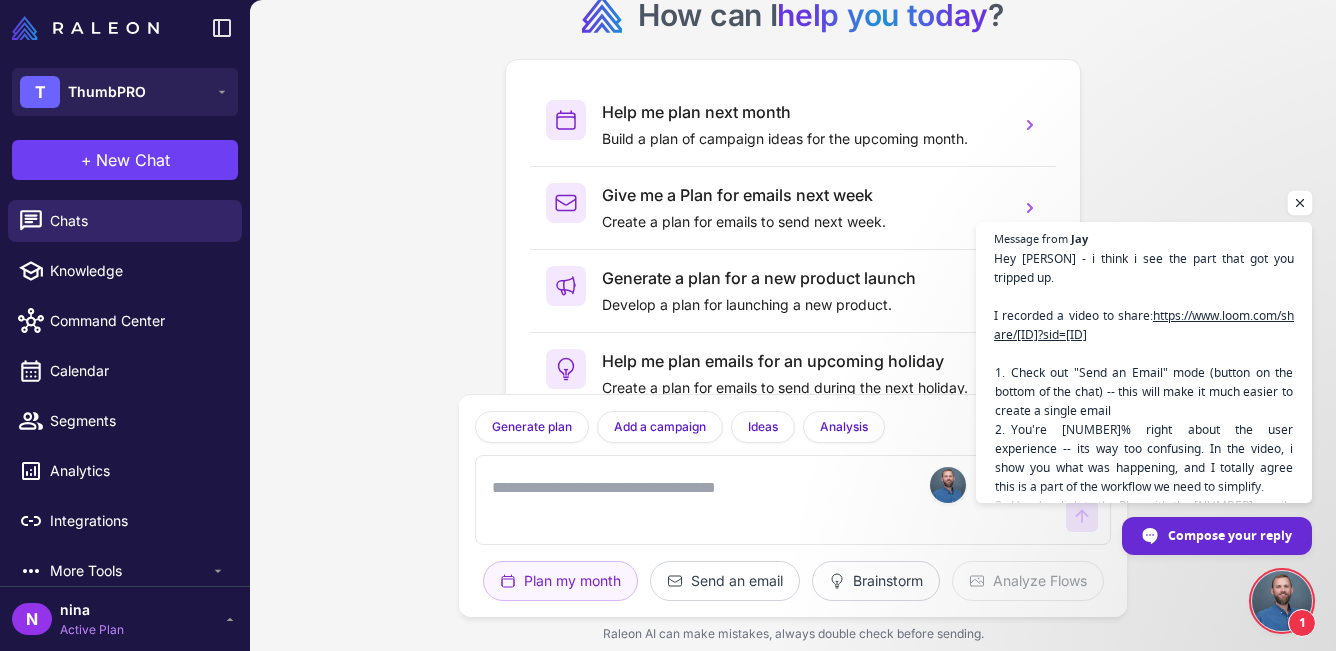 click at bounding box center (1300, 203) 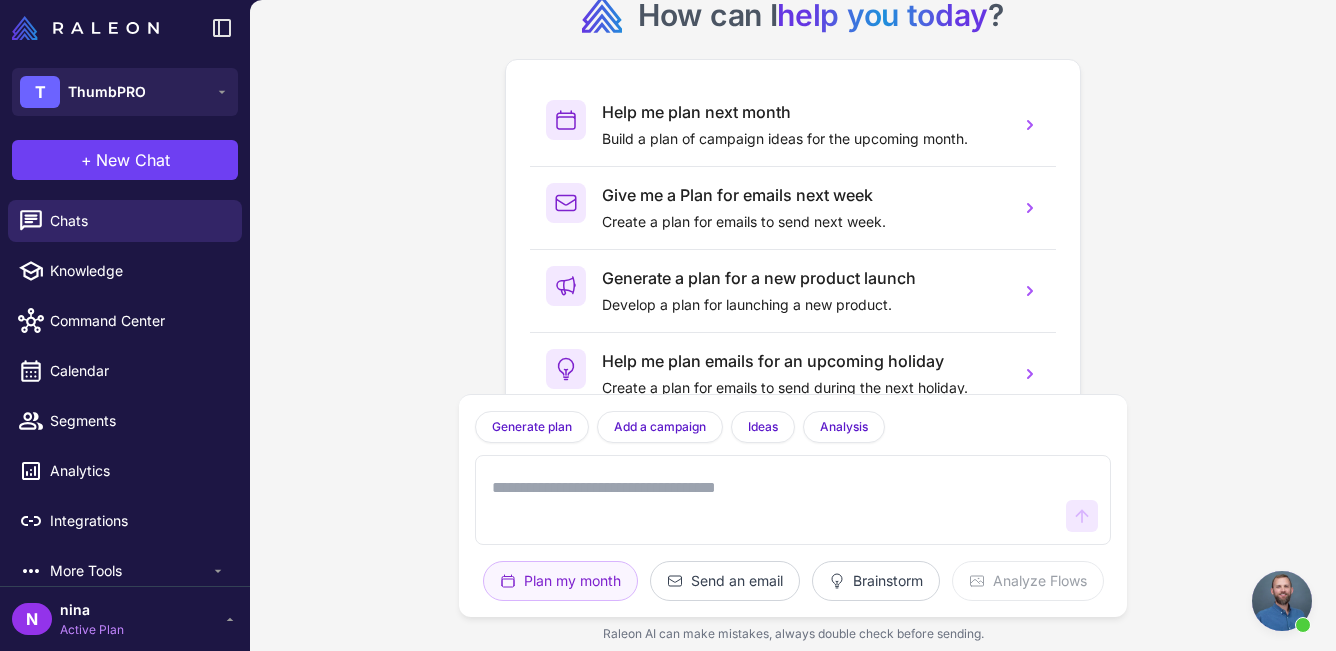 scroll, scrollTop: 0, scrollLeft: 0, axis: both 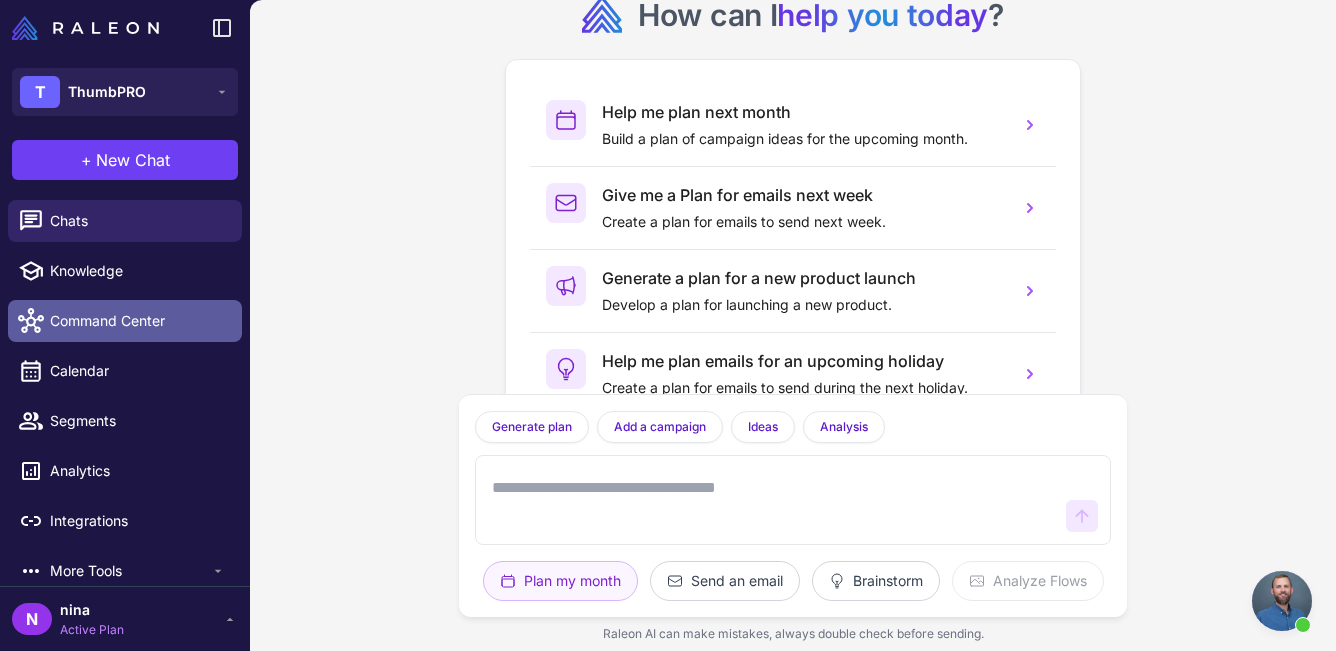 click on "Command Center" at bounding box center [138, 321] 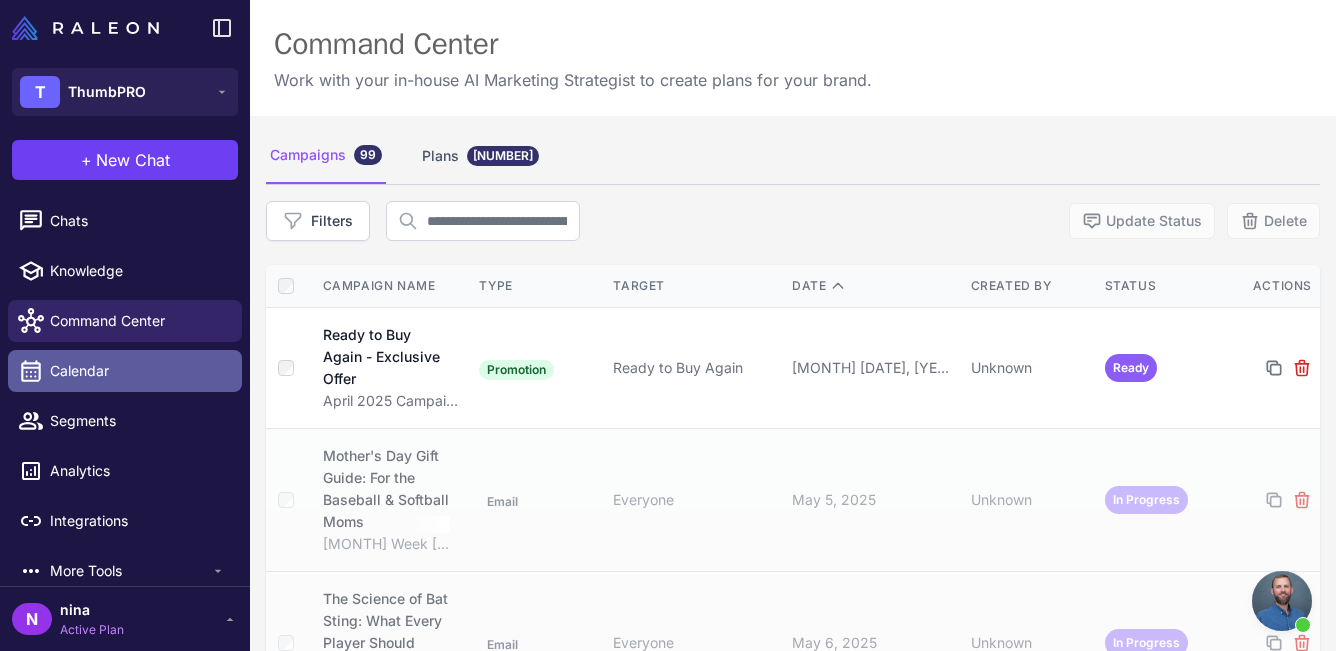 click on "Calendar" at bounding box center (138, 371) 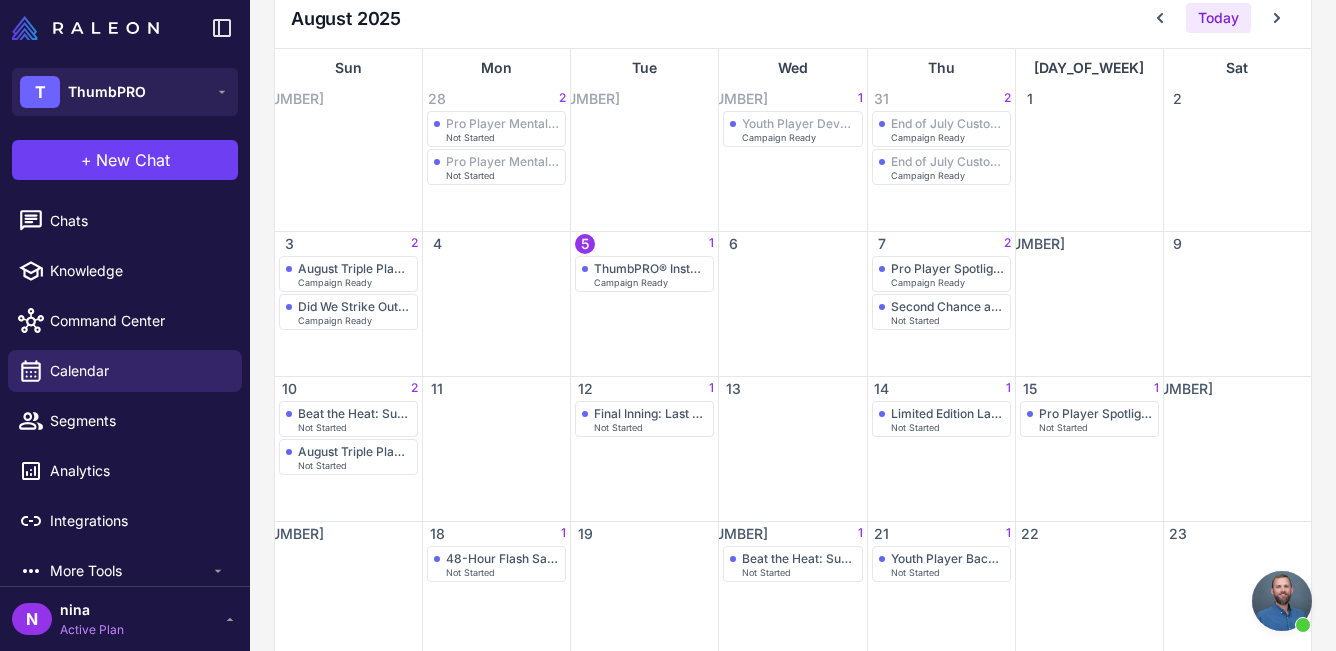 scroll, scrollTop: 233, scrollLeft: 0, axis: vertical 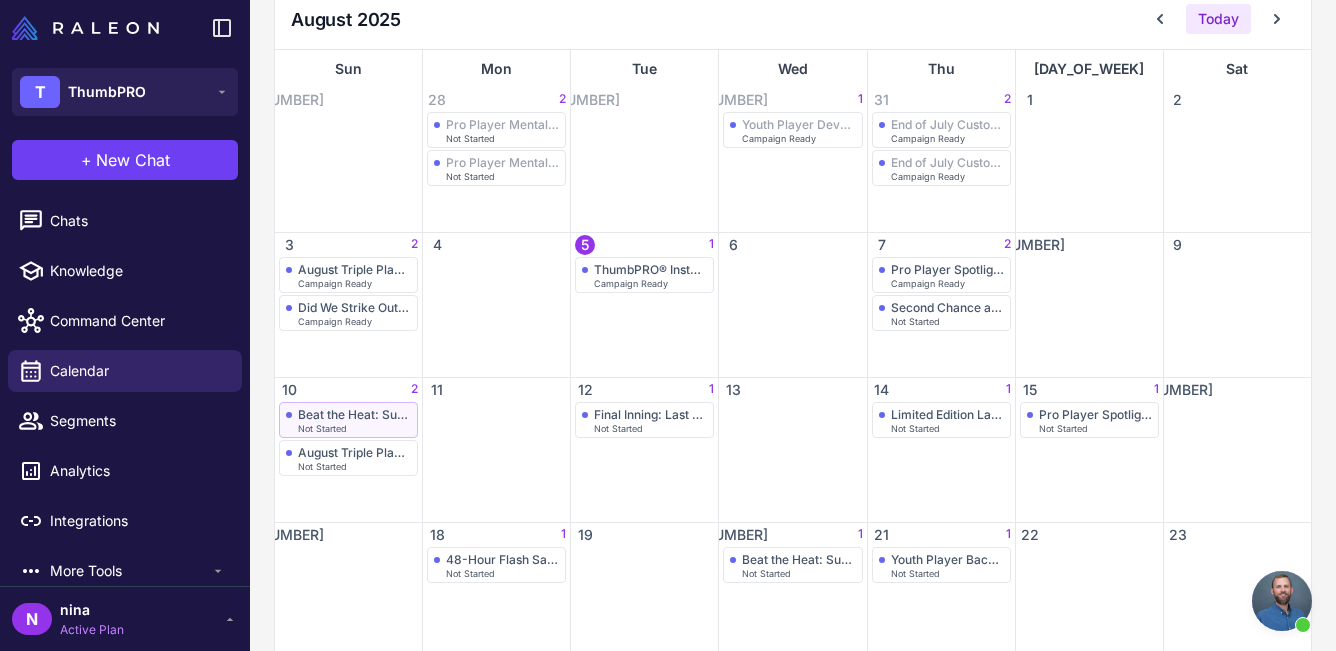 click on "Beat the Heat: Summer Performance Tips" at bounding box center [354, 414] 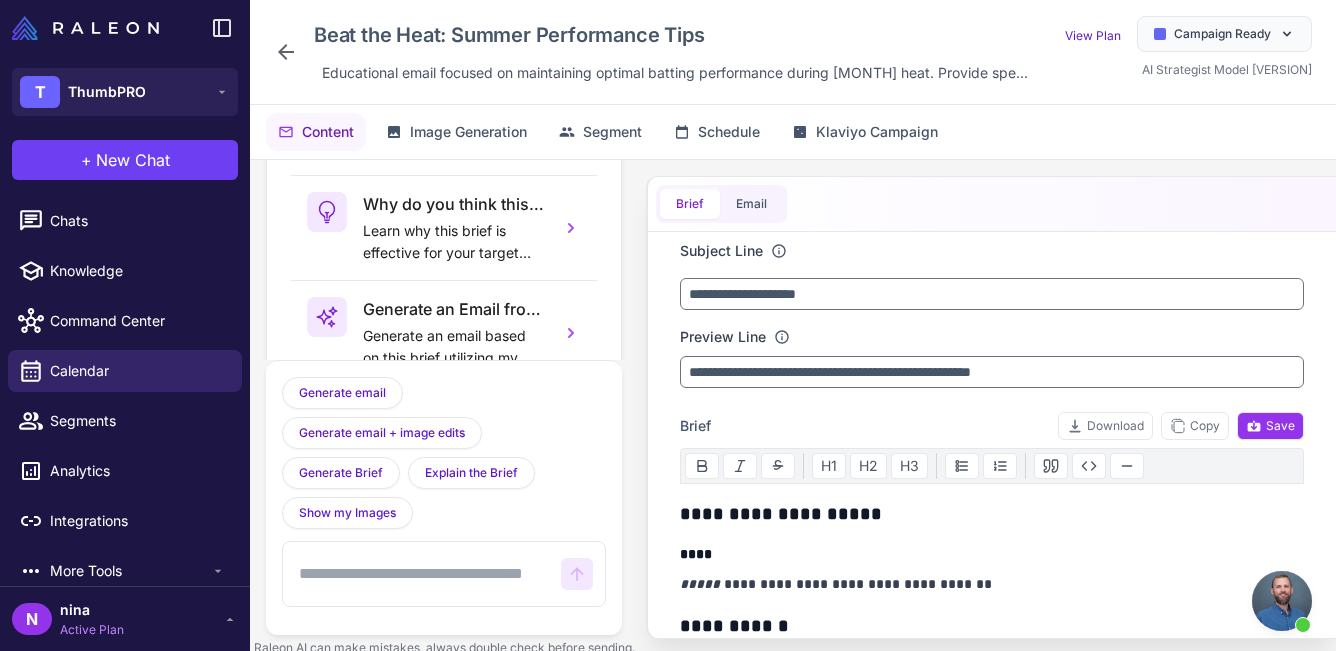 scroll, scrollTop: 179, scrollLeft: 0, axis: vertical 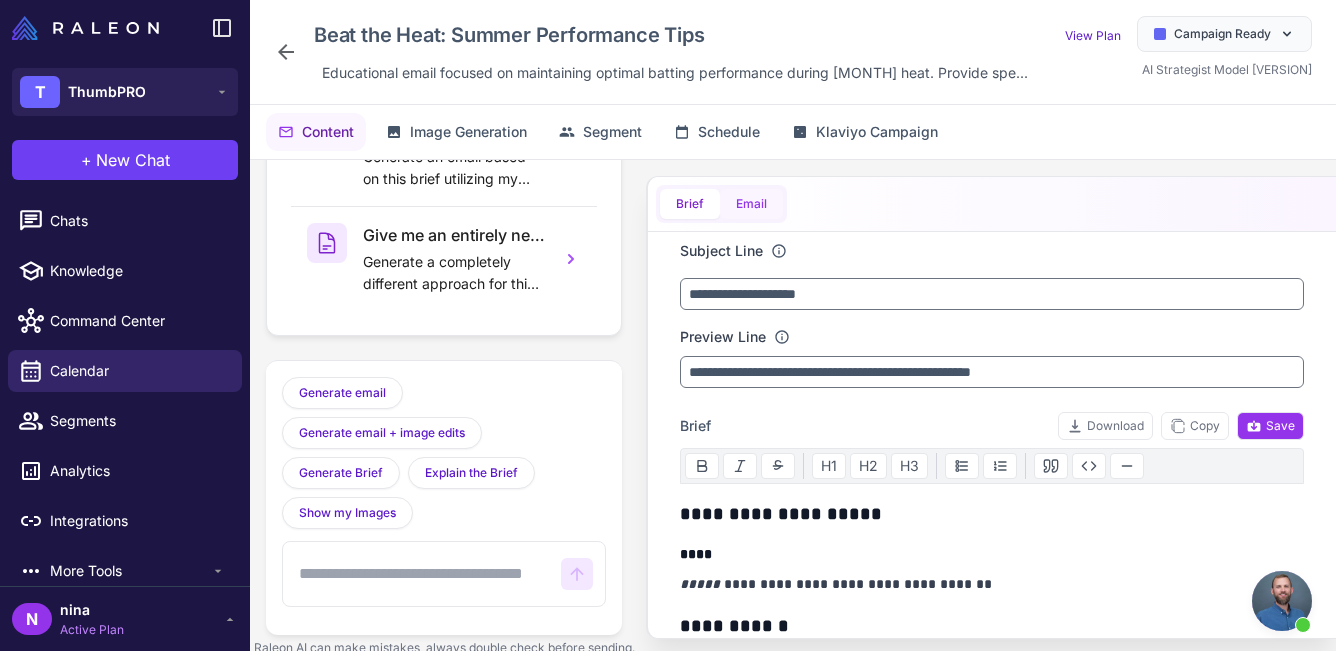 click on "Email" at bounding box center (751, 204) 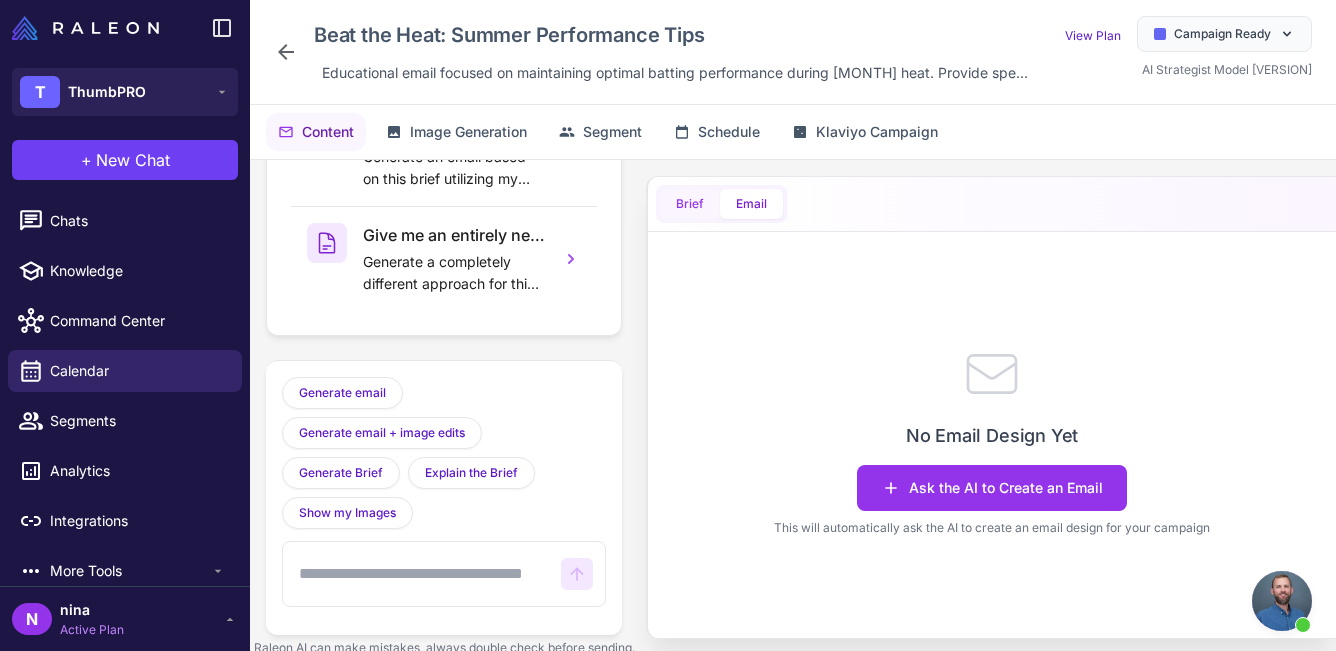 click on "Brief" at bounding box center [690, 204] 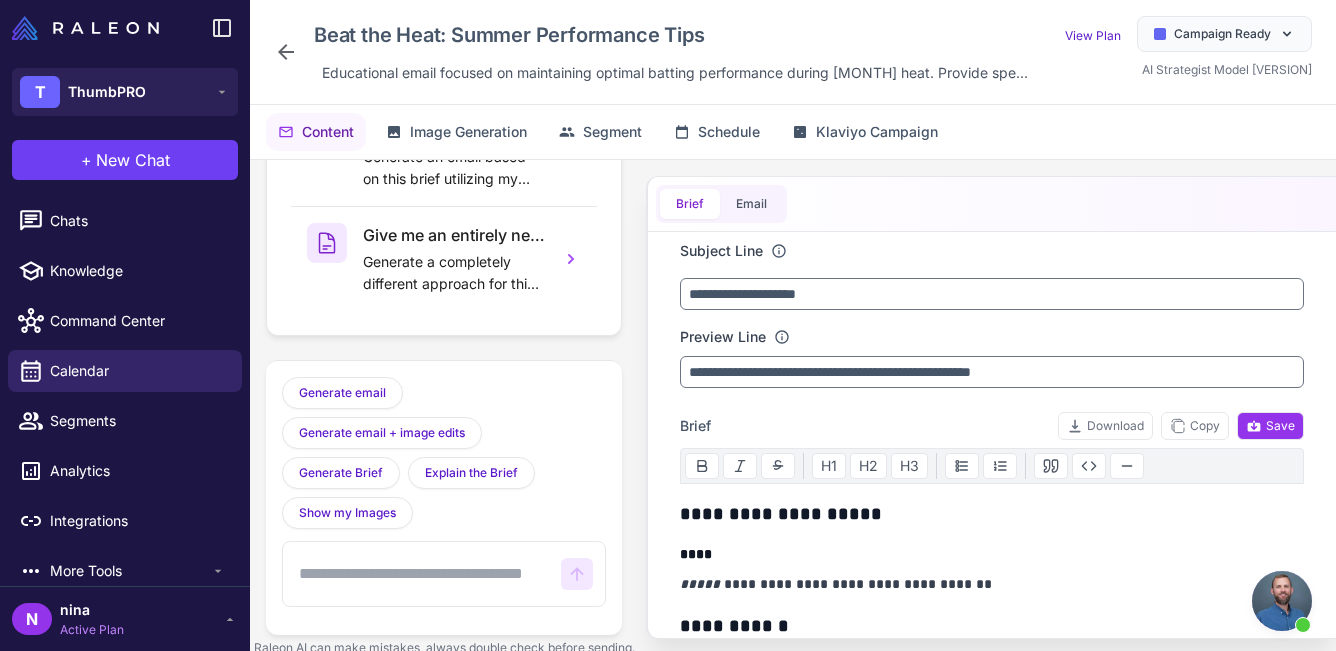 scroll, scrollTop: 0, scrollLeft: 0, axis: both 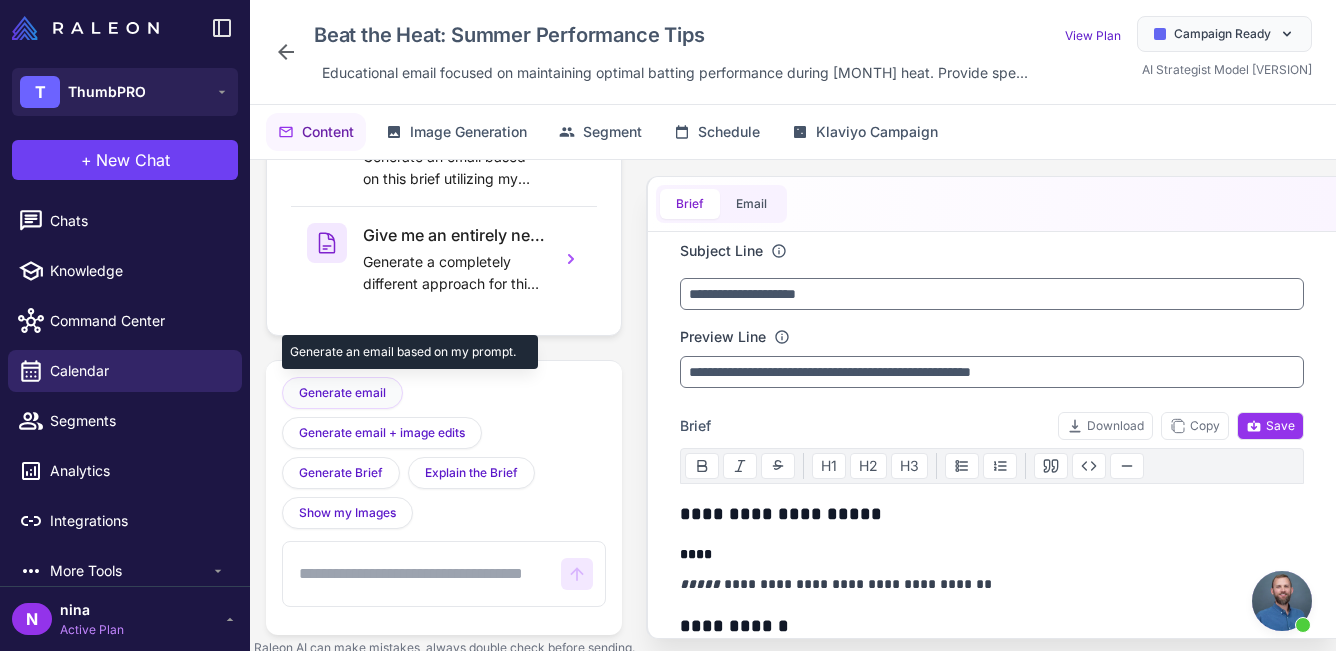 click on "Generate email" at bounding box center [342, 393] 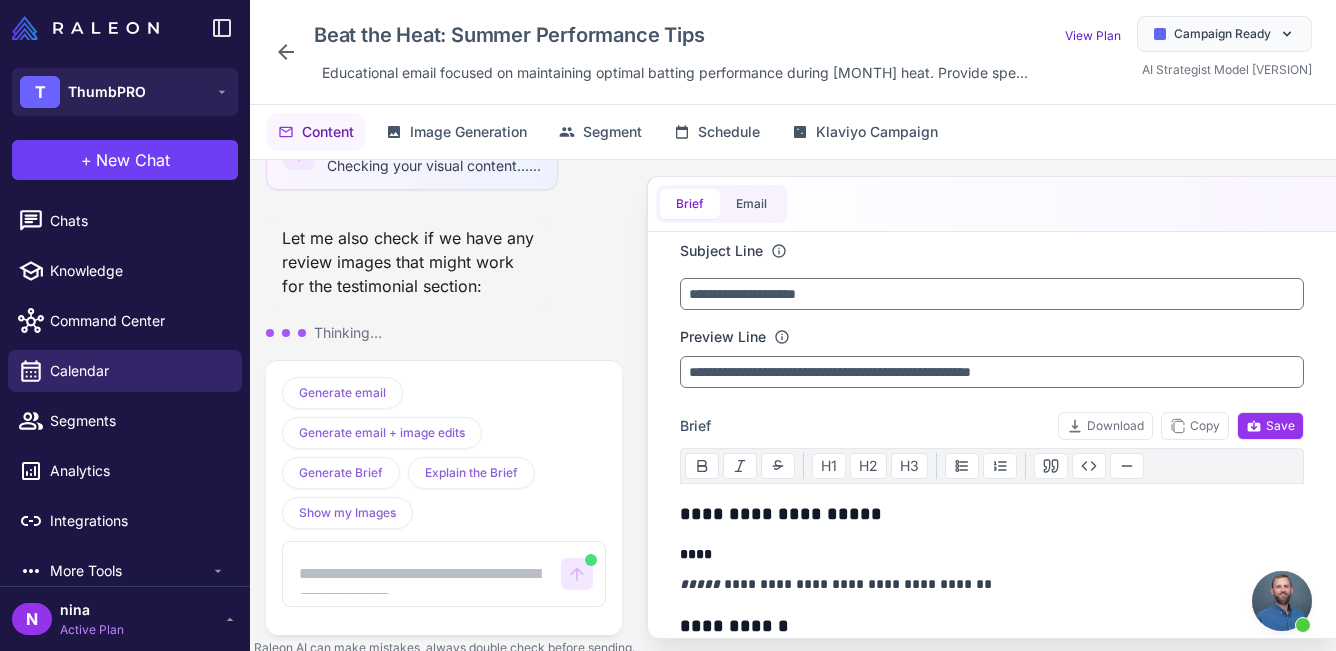 scroll, scrollTop: 652, scrollLeft: 0, axis: vertical 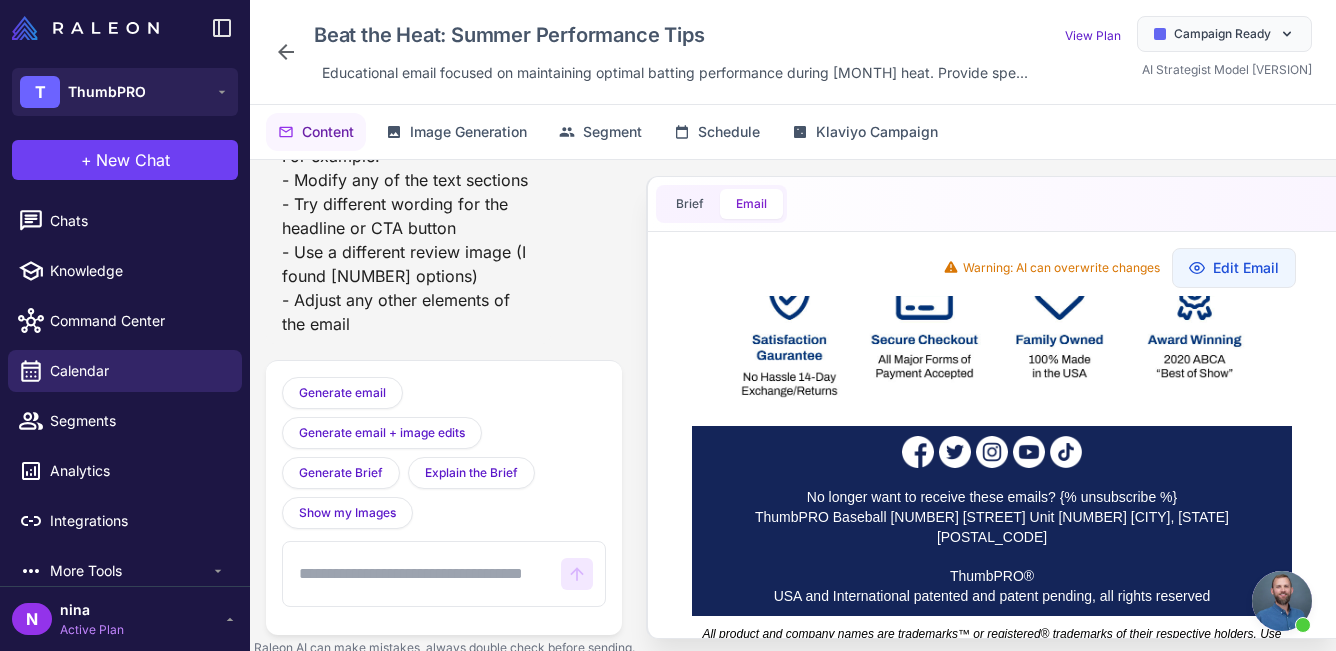 click at bounding box center [422, 574] 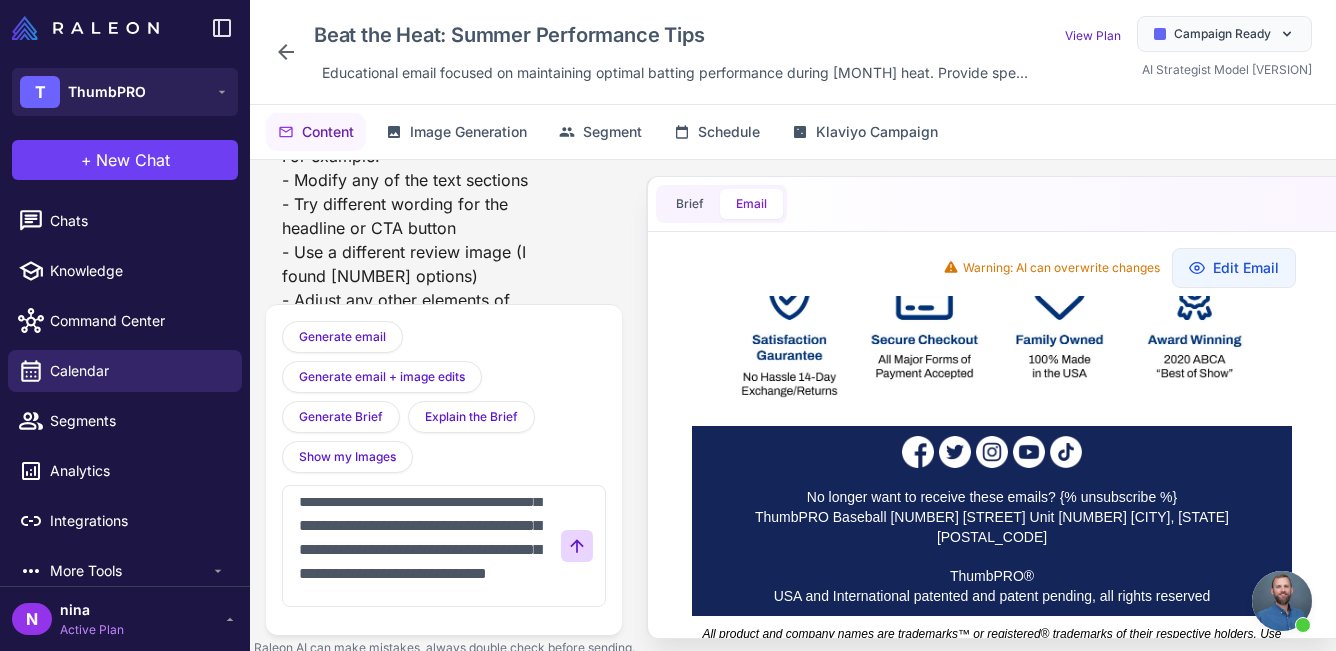 scroll, scrollTop: 112, scrollLeft: 0, axis: vertical 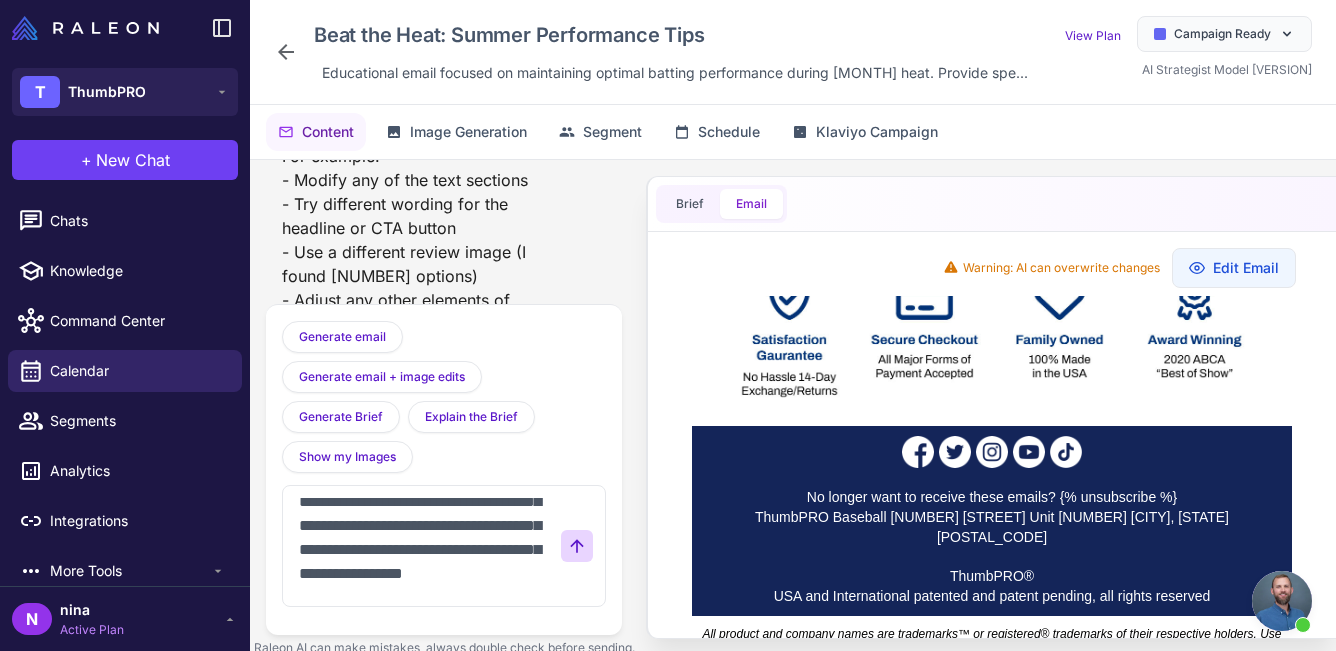 type on "**********" 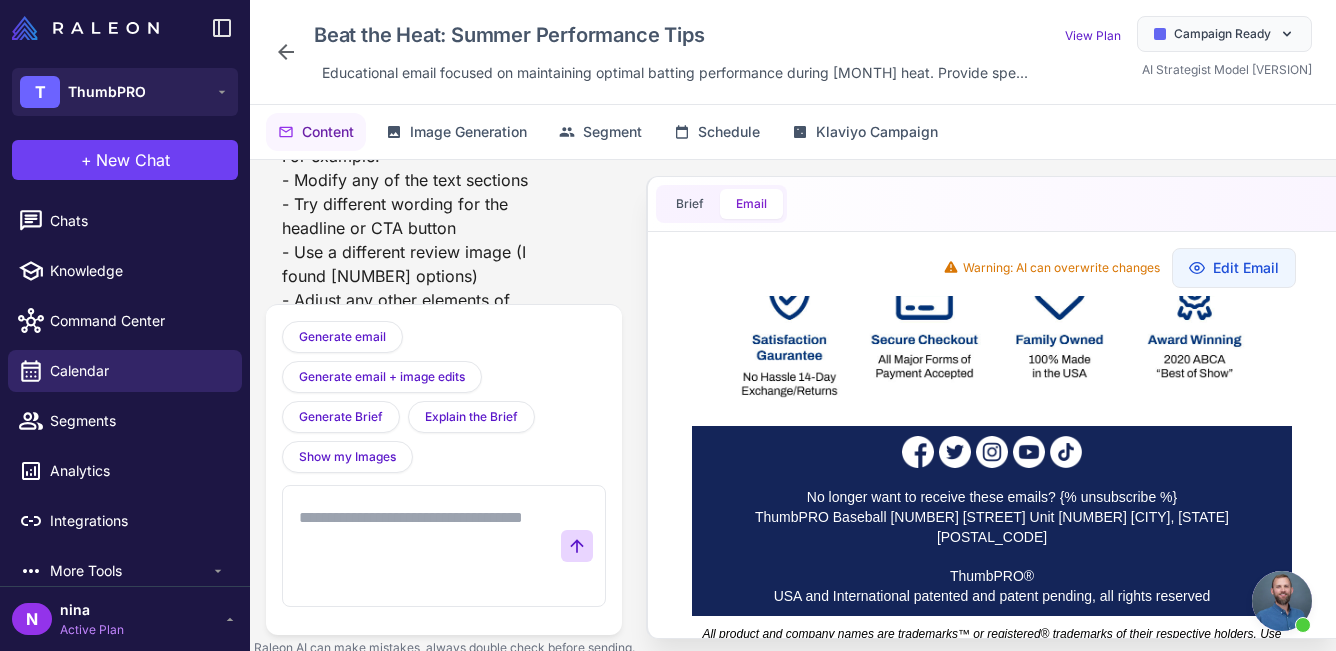 scroll, scrollTop: 0, scrollLeft: 0, axis: both 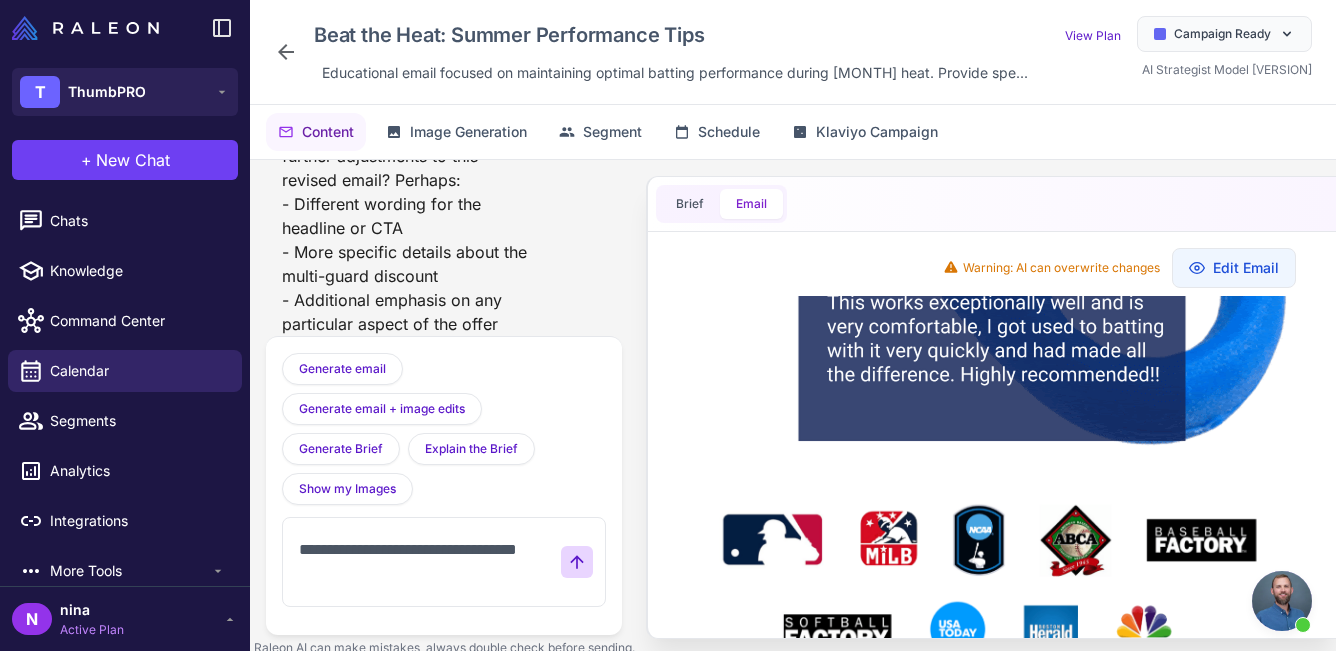 type on "**********" 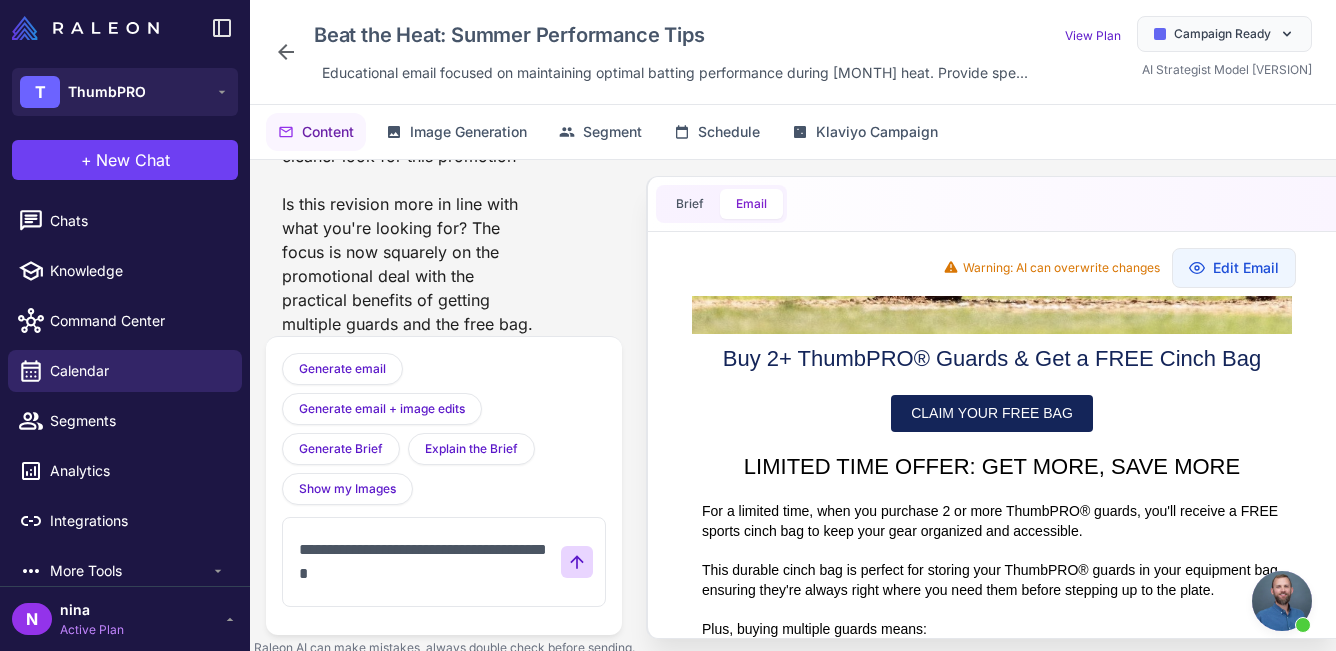 type on "**********" 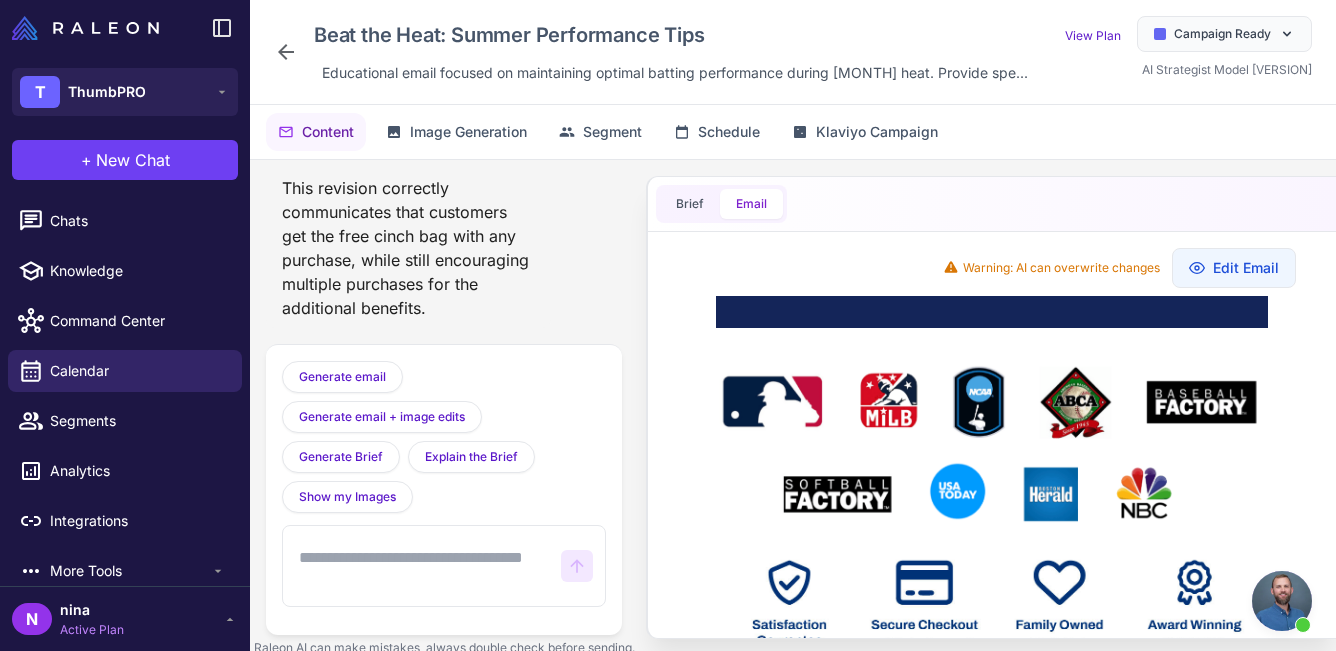 scroll, scrollTop: 1410, scrollLeft: 0, axis: vertical 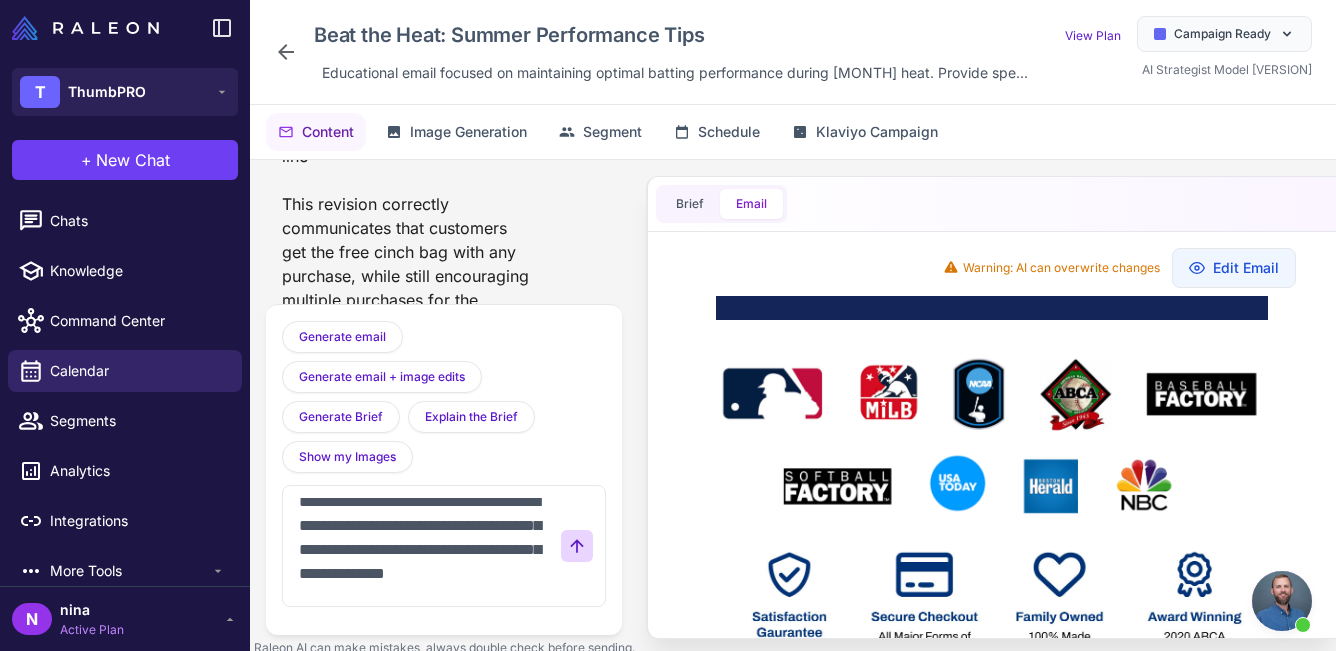 type on "**********" 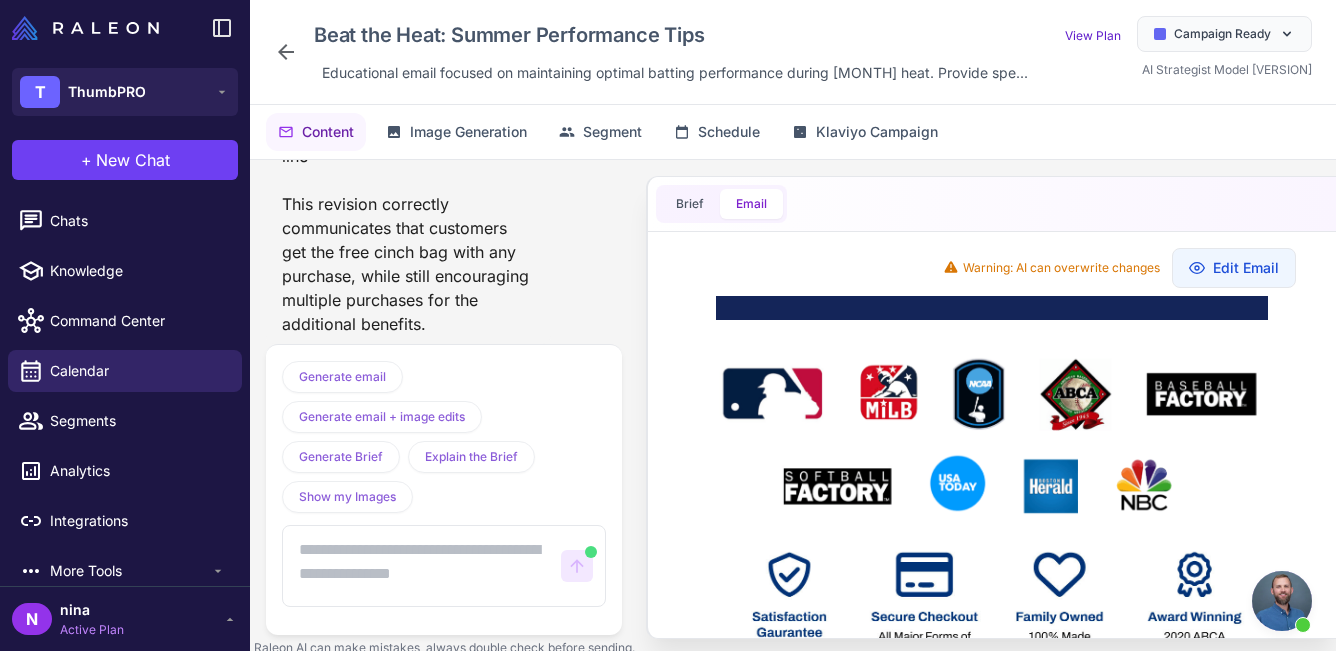 scroll, scrollTop: 0, scrollLeft: 0, axis: both 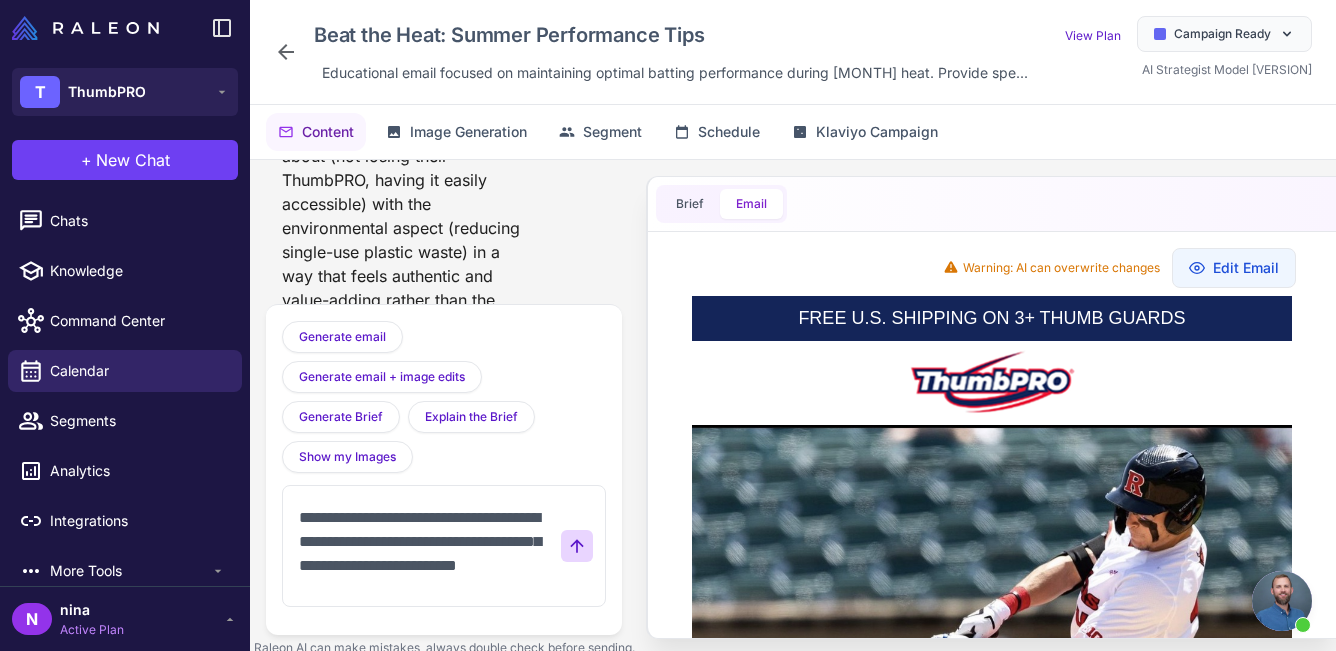 type on "**********" 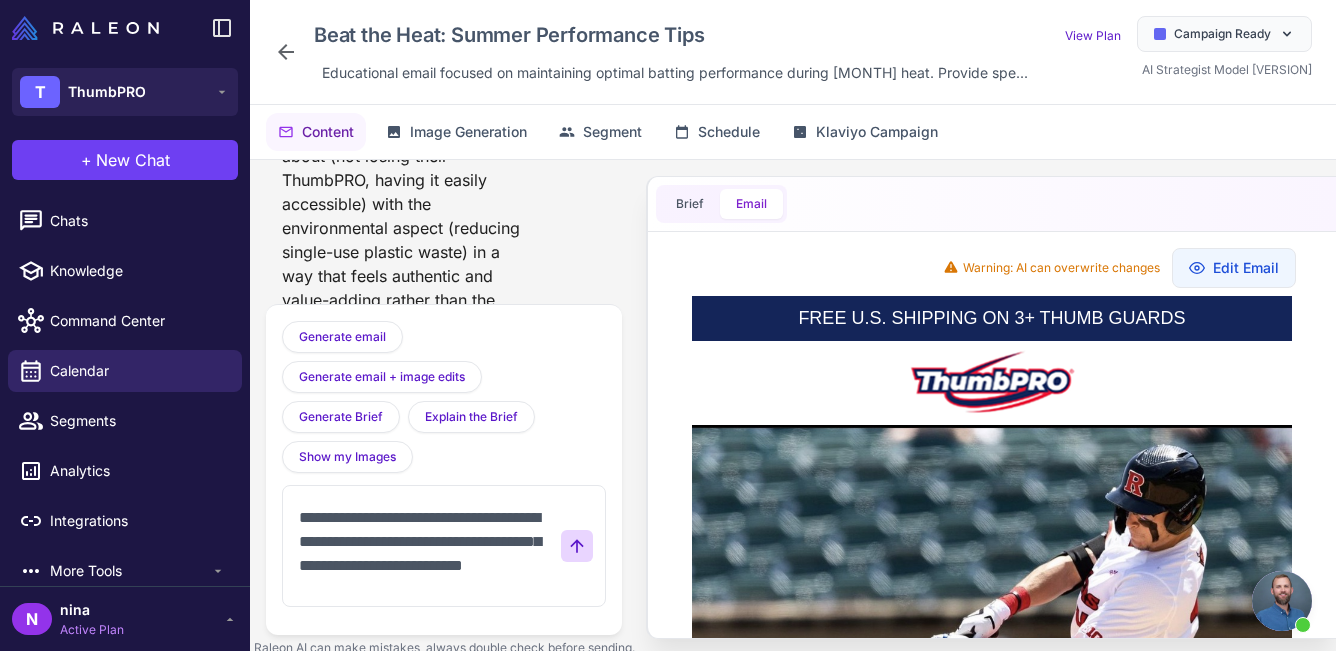 type 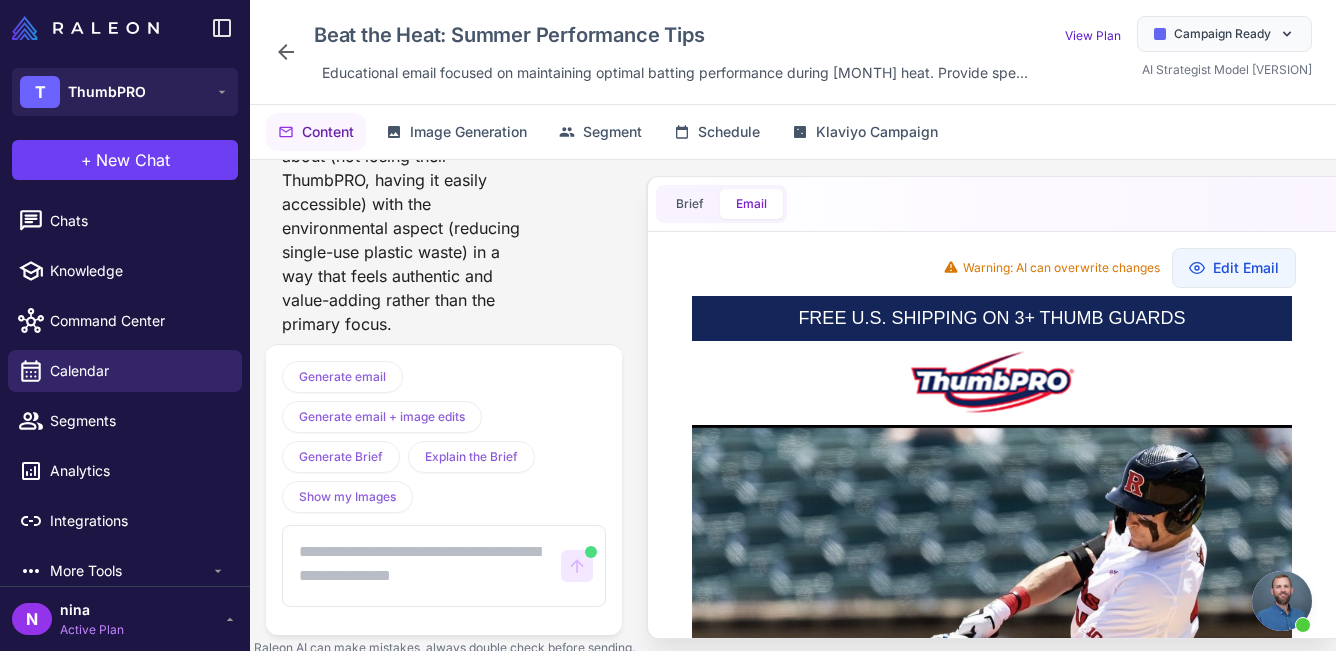 scroll, scrollTop: 6836, scrollLeft: 0, axis: vertical 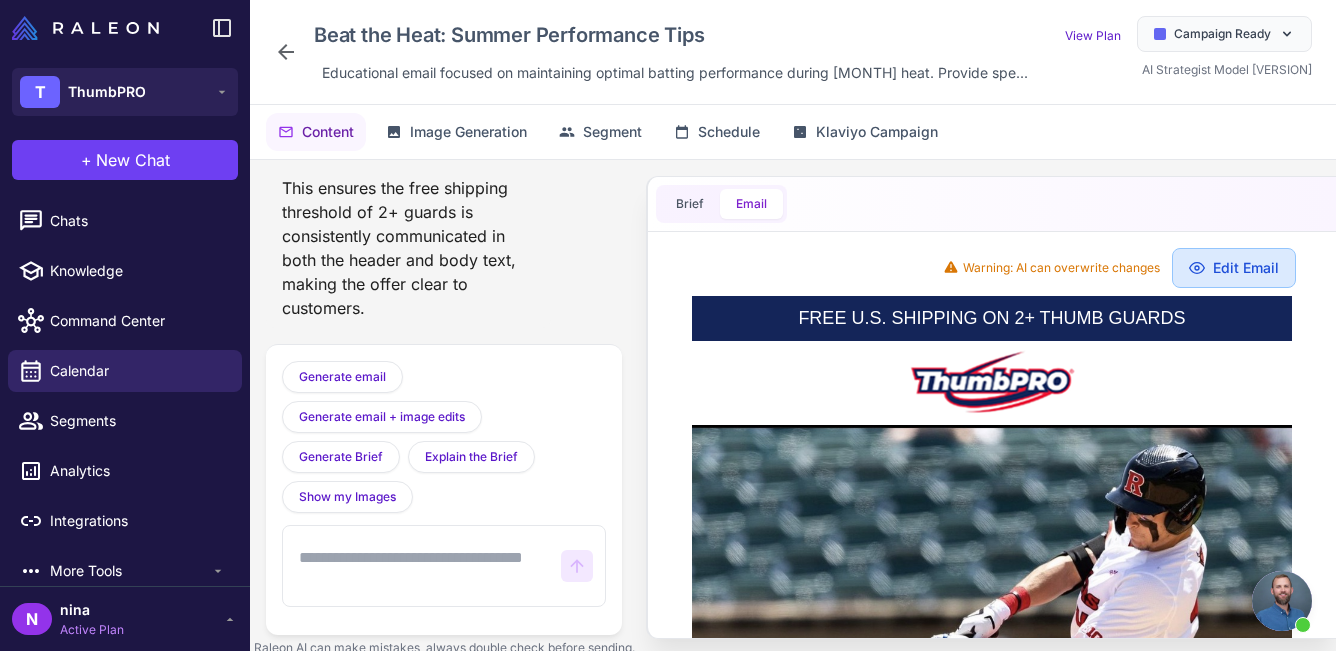click on "Edit Email" at bounding box center (1234, 268) 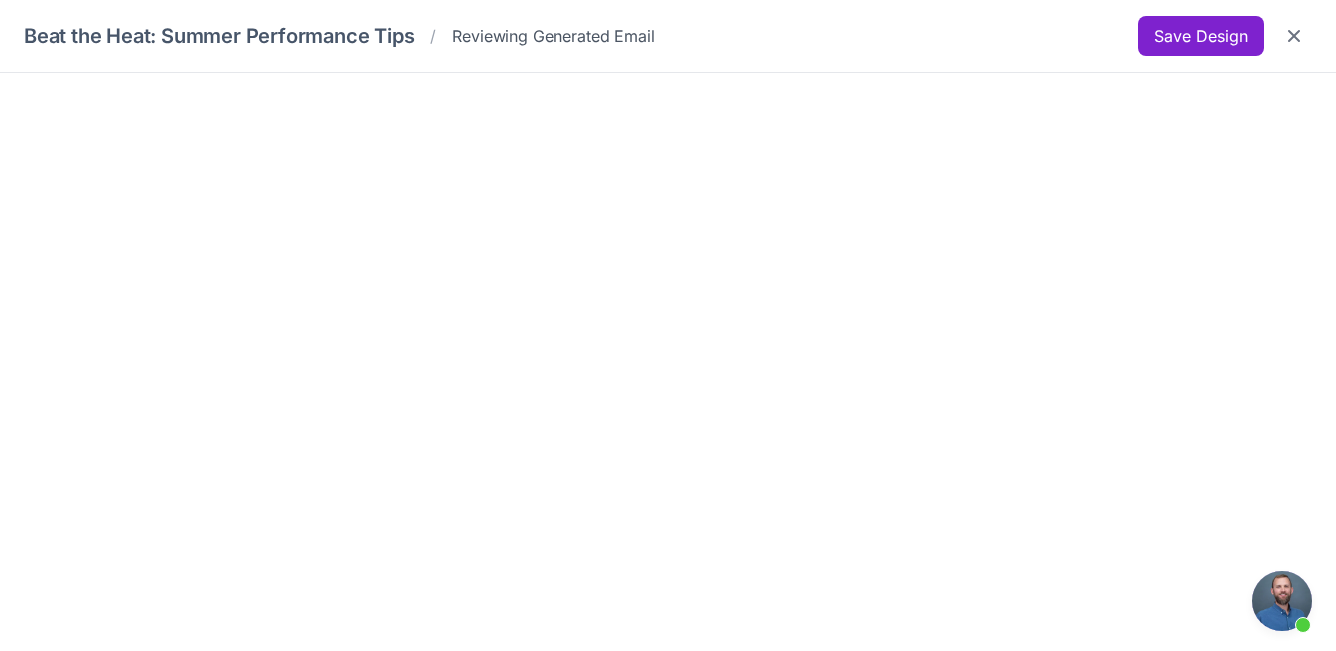 click on "Save Design" at bounding box center (1201, 36) 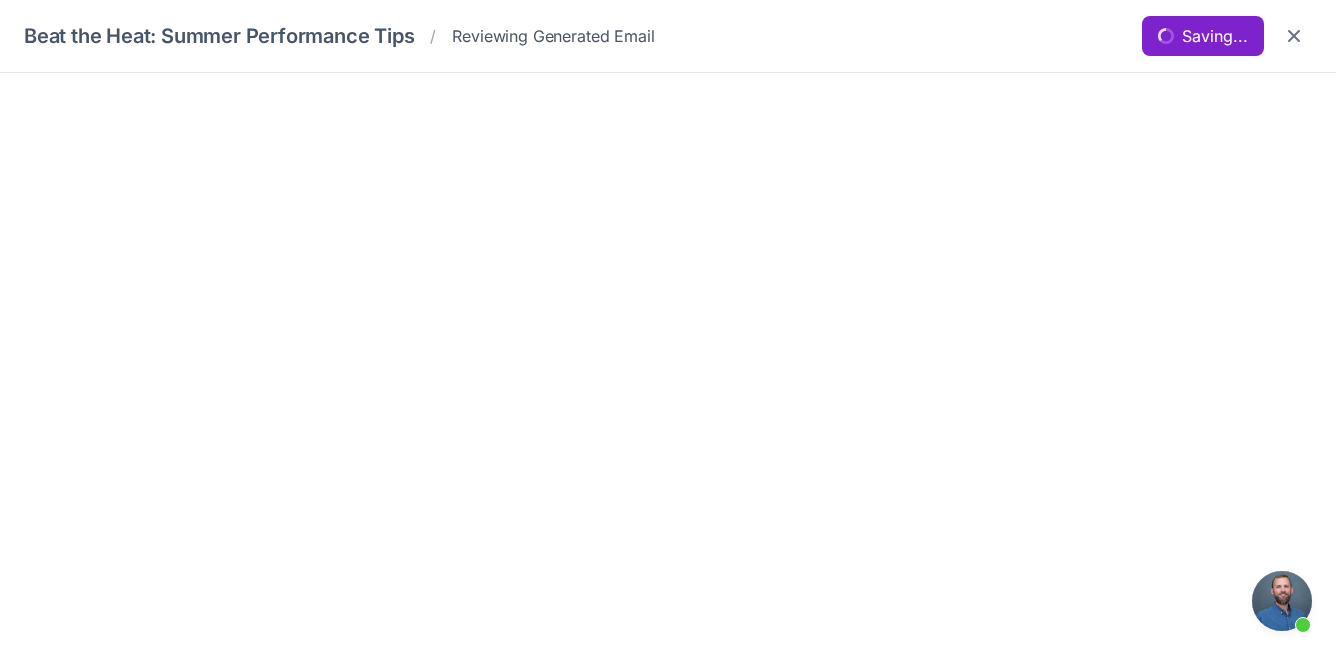 scroll, scrollTop: 0, scrollLeft: 0, axis: both 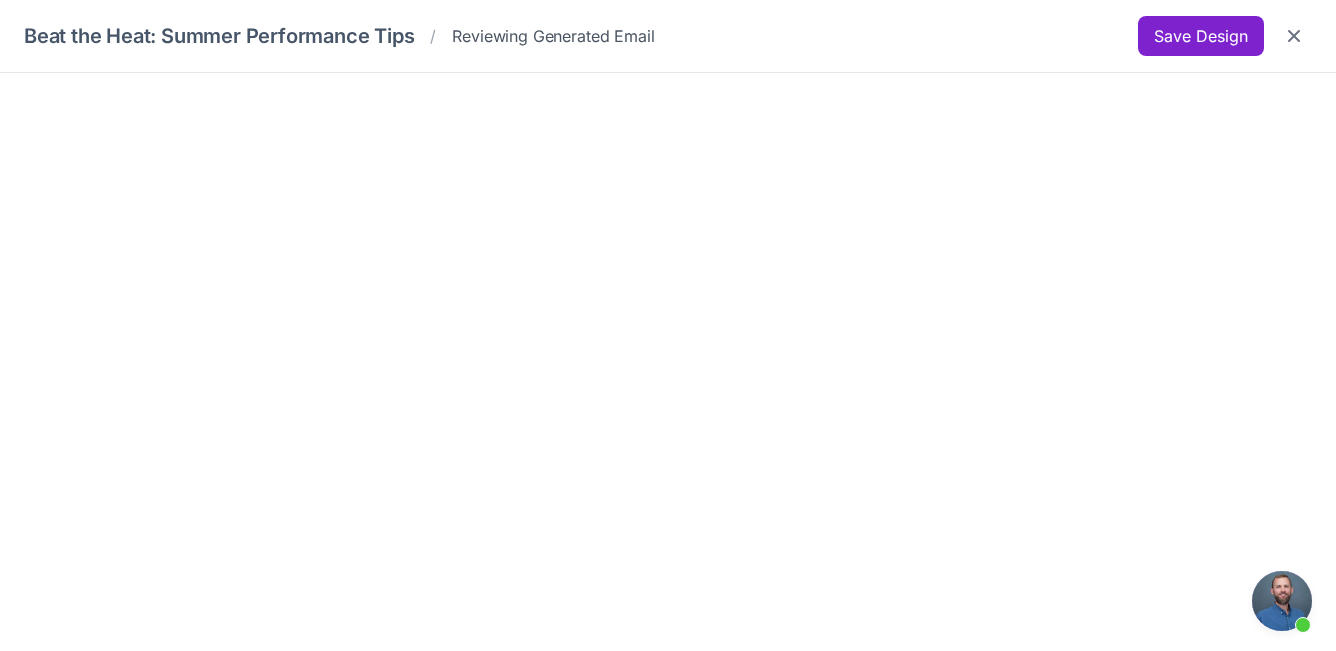 click on "Save Design" at bounding box center [1201, 36] 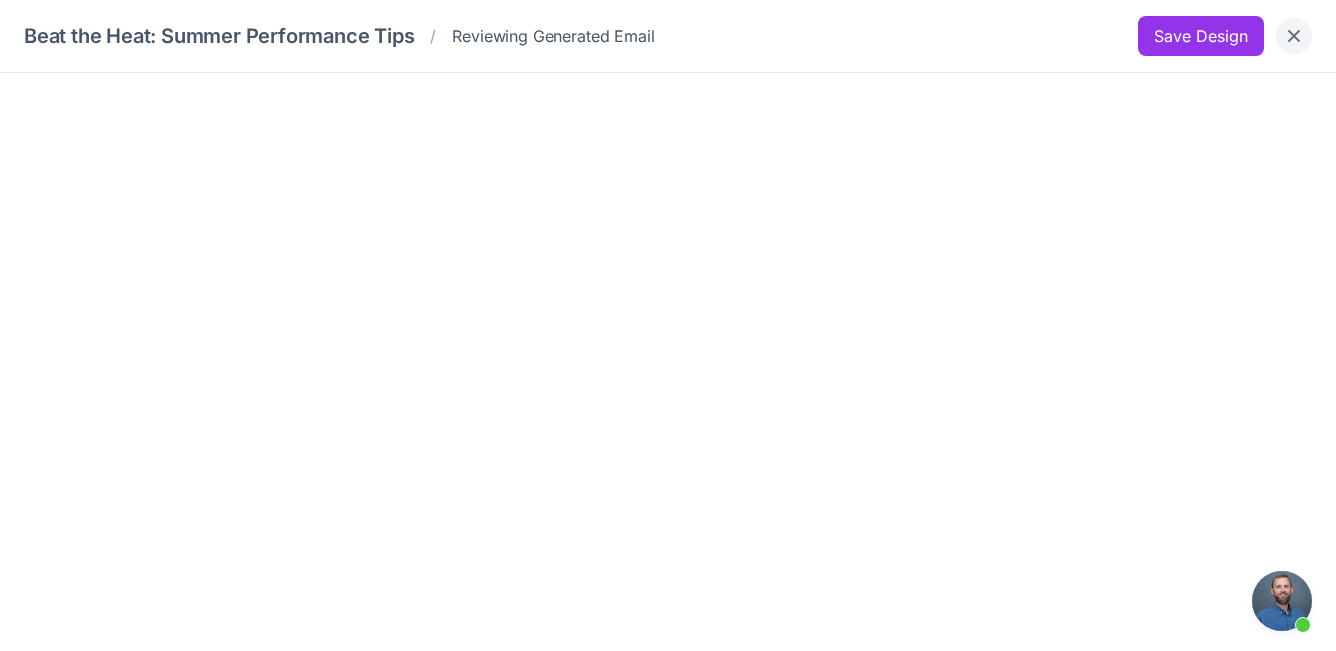 click 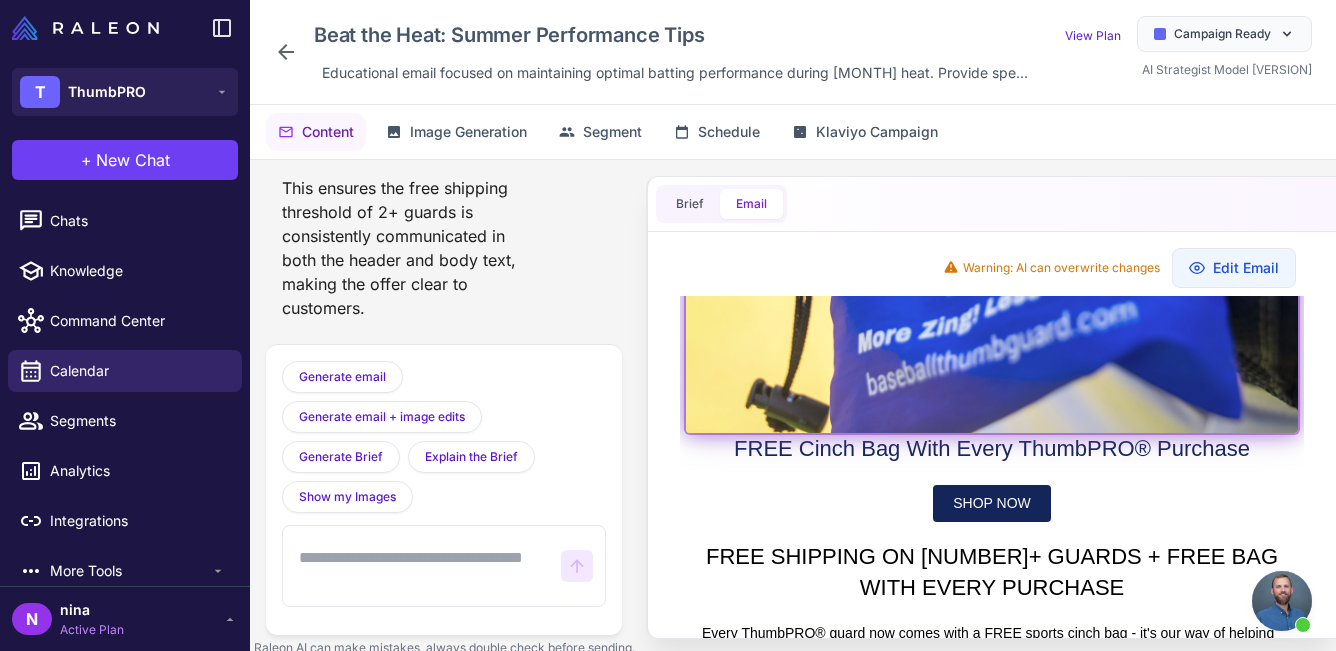 scroll, scrollTop: 900, scrollLeft: 0, axis: vertical 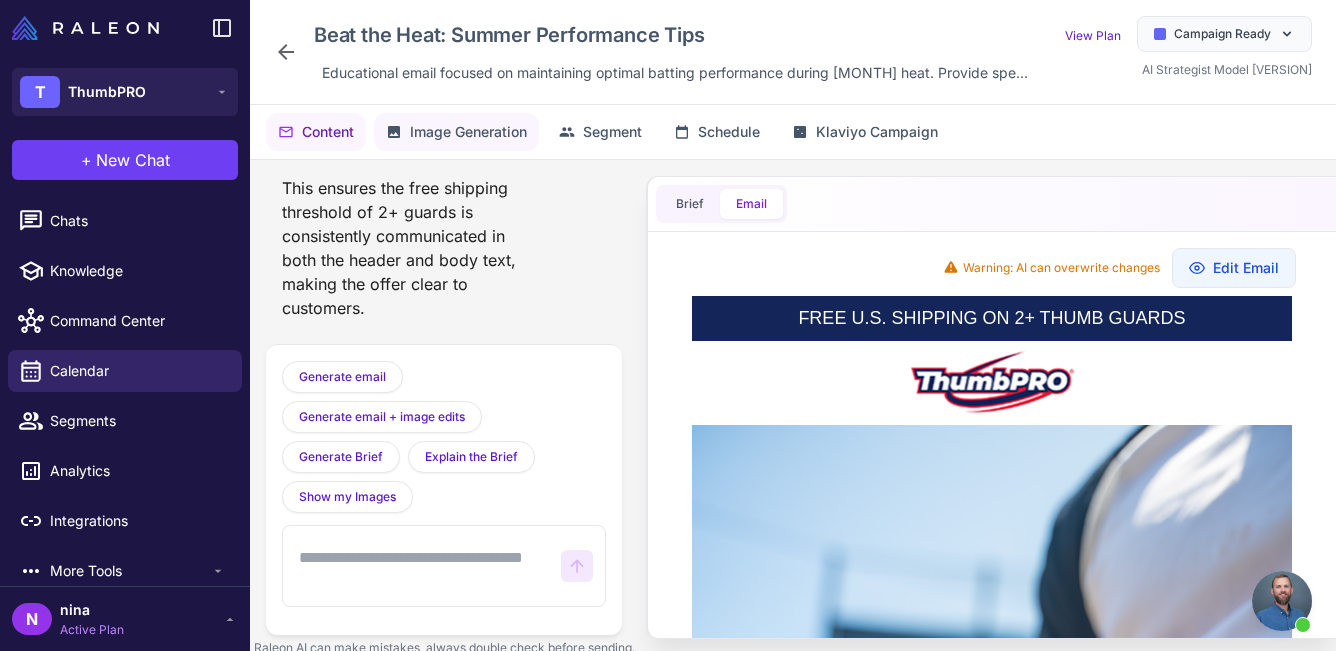 click on "Image Generation" at bounding box center [468, 132] 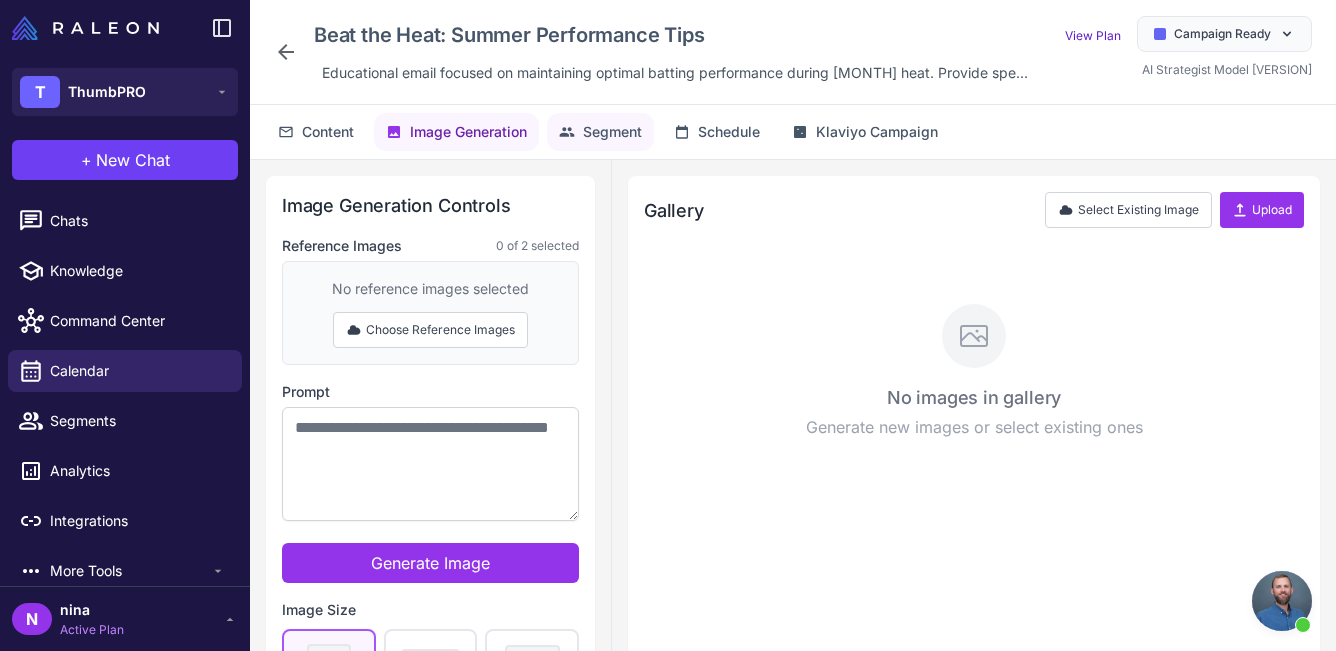 click on "Segment" at bounding box center (612, 132) 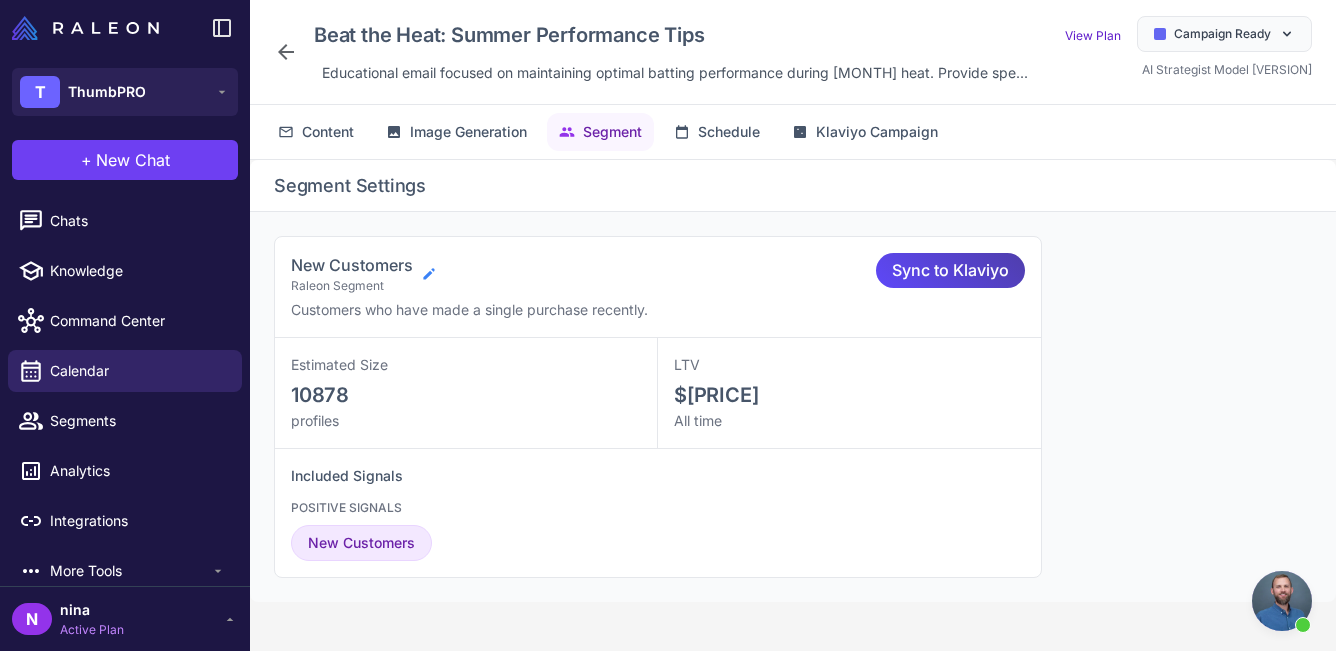 click 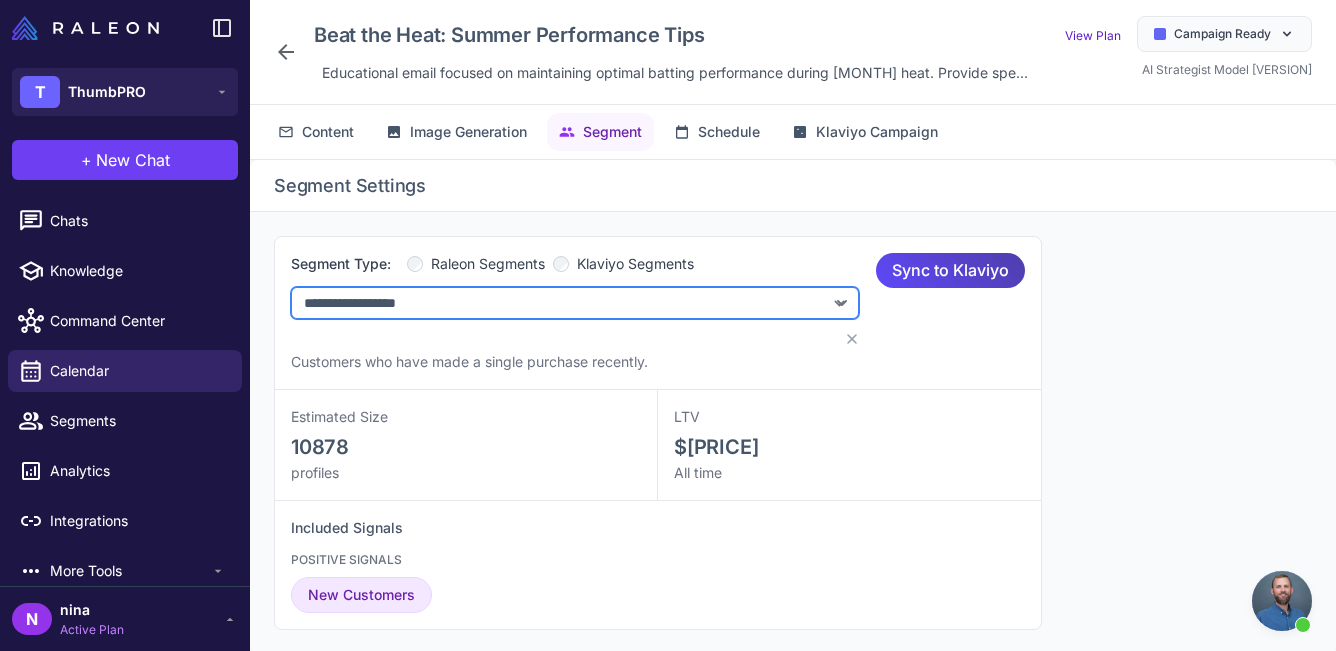 select on "***" 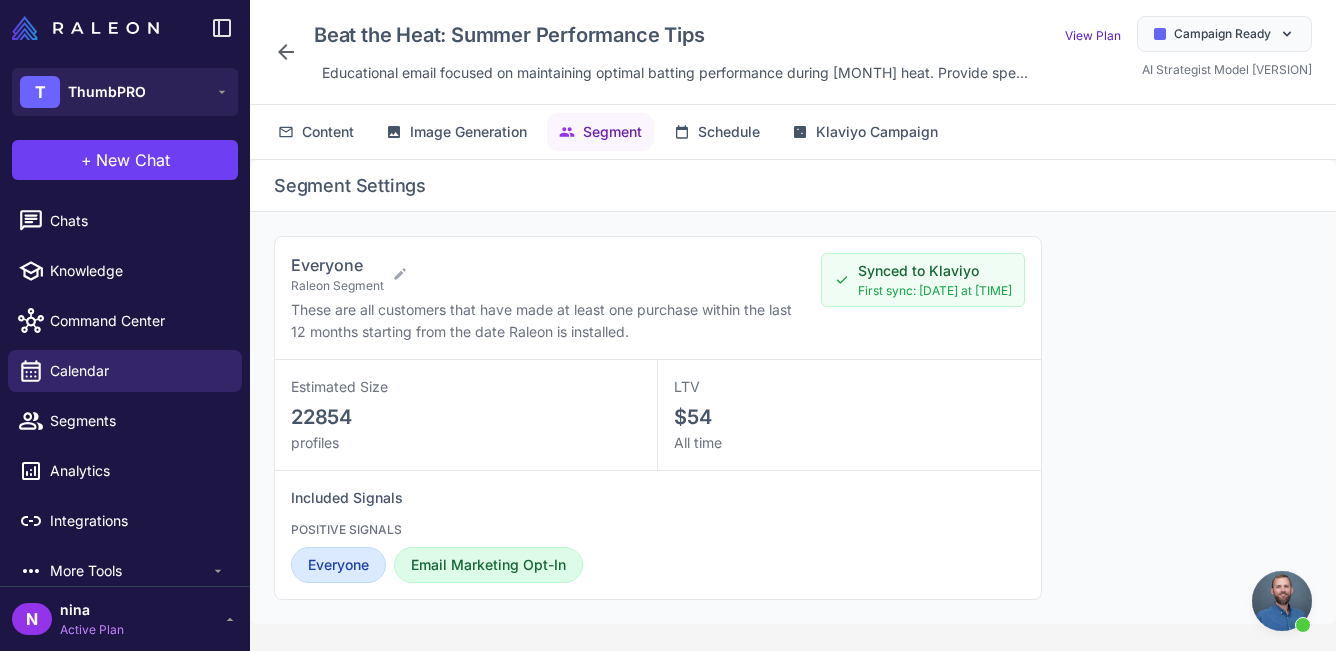 scroll, scrollTop: 0, scrollLeft: 0, axis: both 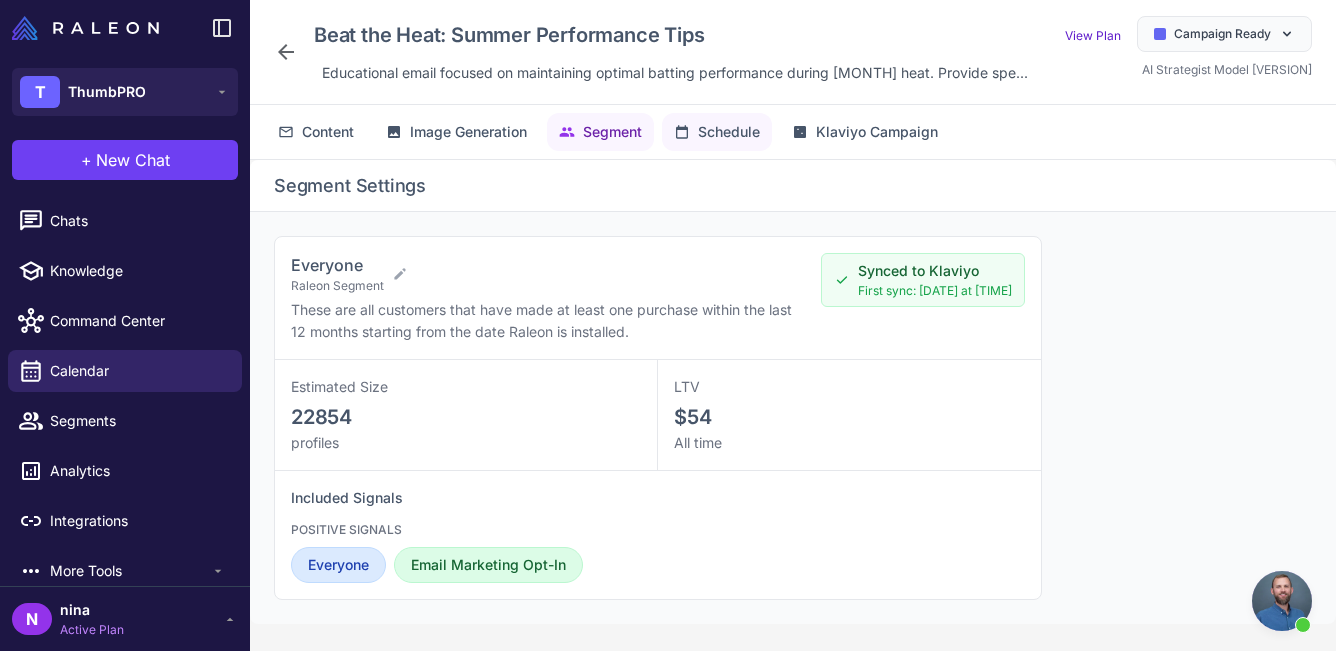 click on "Schedule" at bounding box center [729, 132] 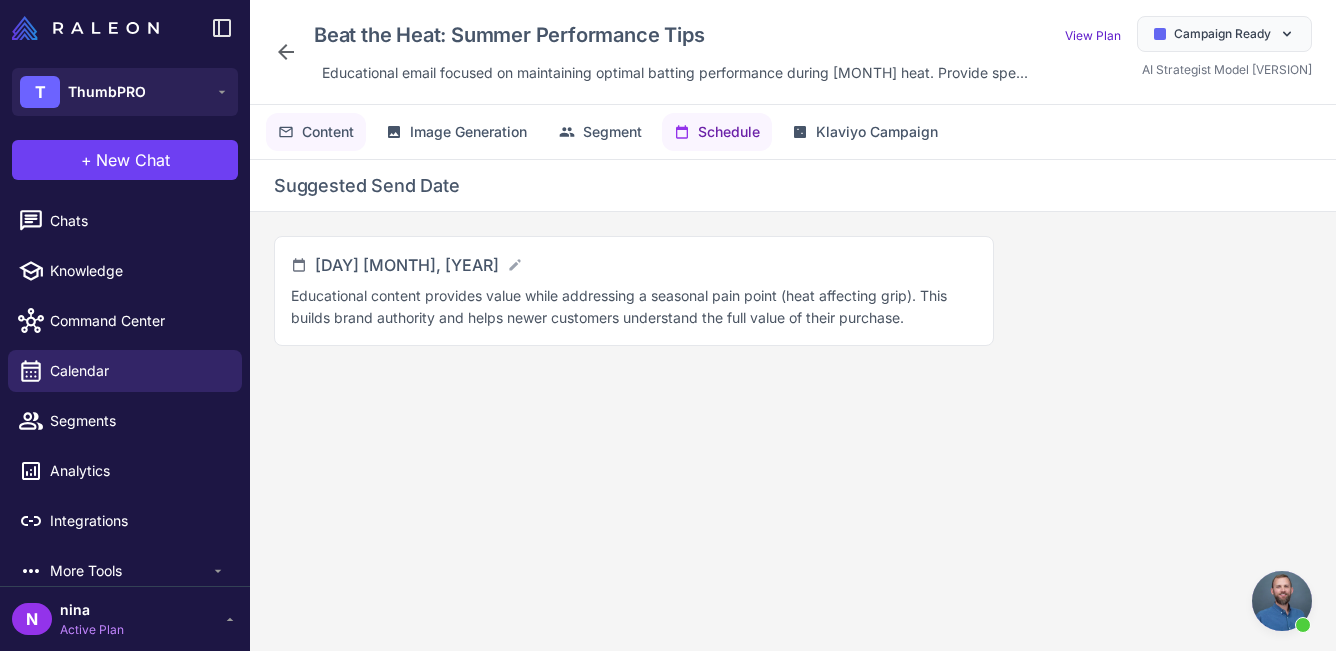 click on "Content" at bounding box center [328, 132] 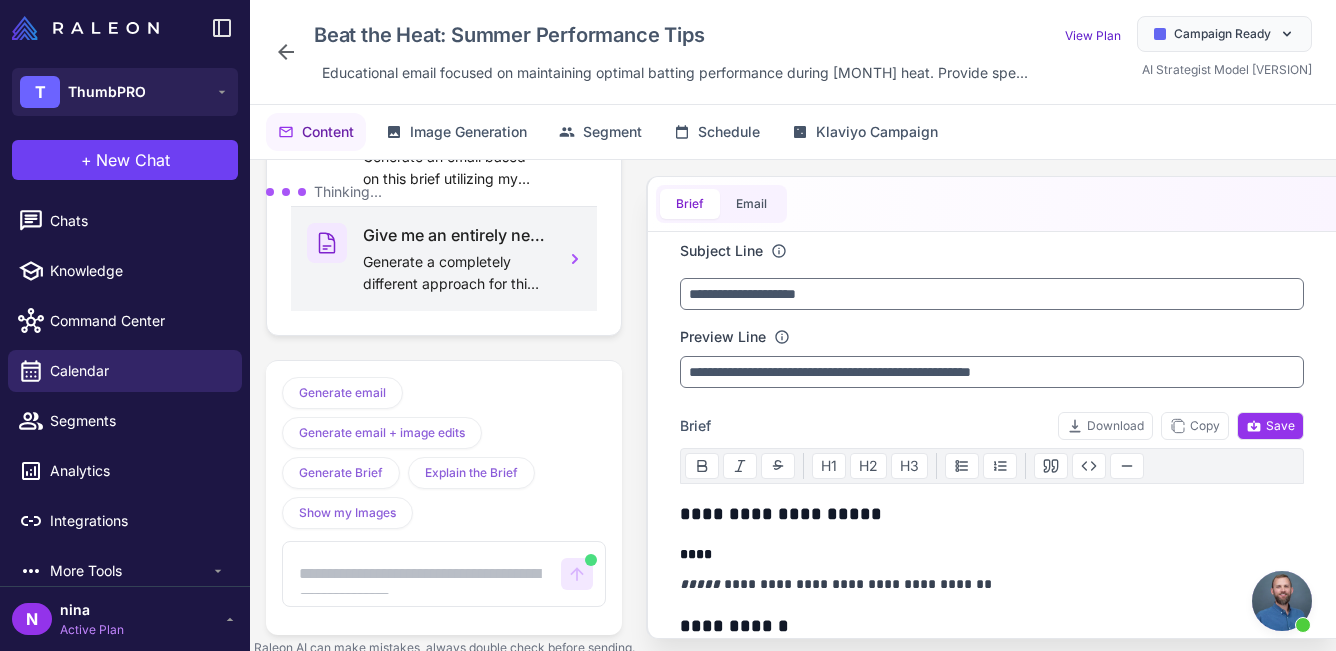 scroll, scrollTop: 8320, scrollLeft: 0, axis: vertical 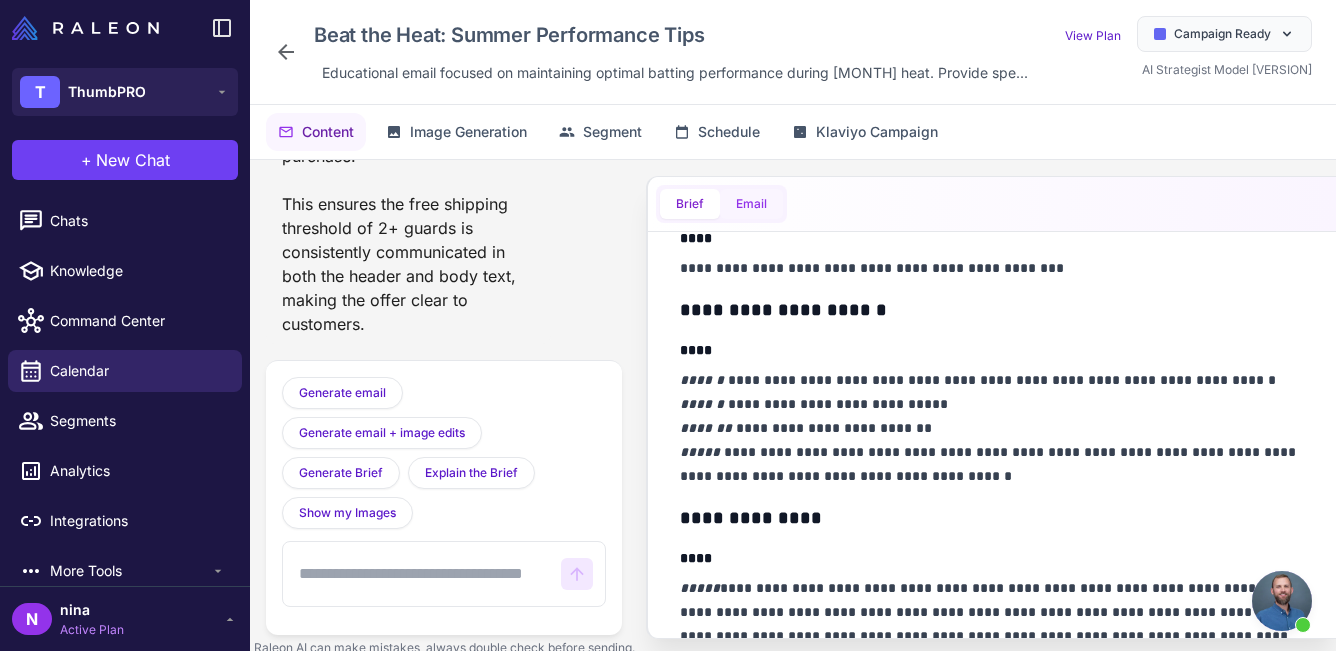 click on "Email" at bounding box center (751, 204) 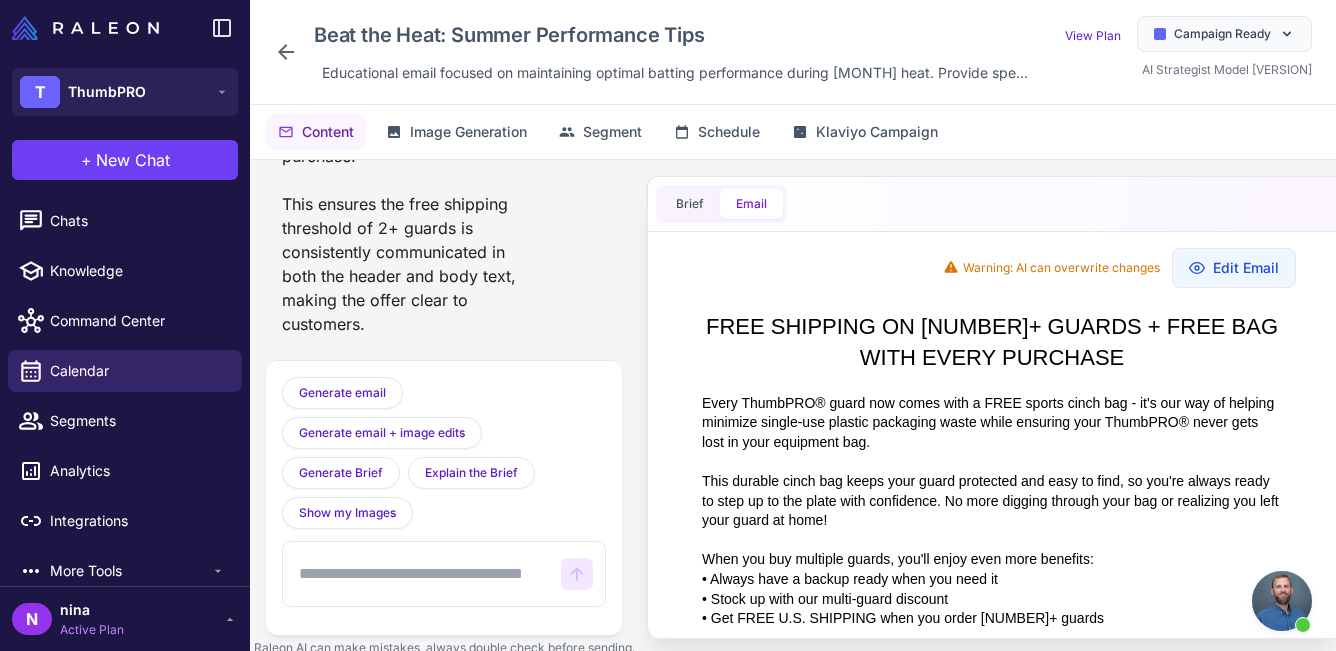 scroll, scrollTop: 1130, scrollLeft: 0, axis: vertical 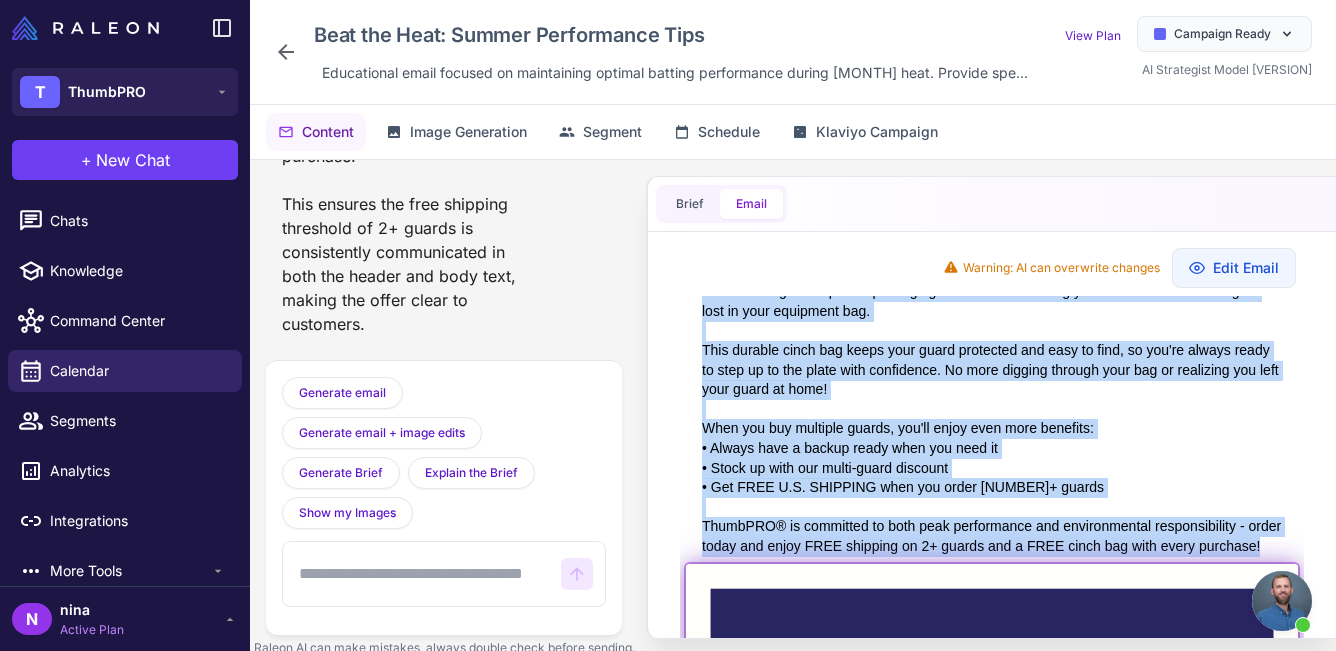 drag, startPoint x: 712, startPoint y: 317, endPoint x: 857, endPoint y: 581, distance: 301.19928 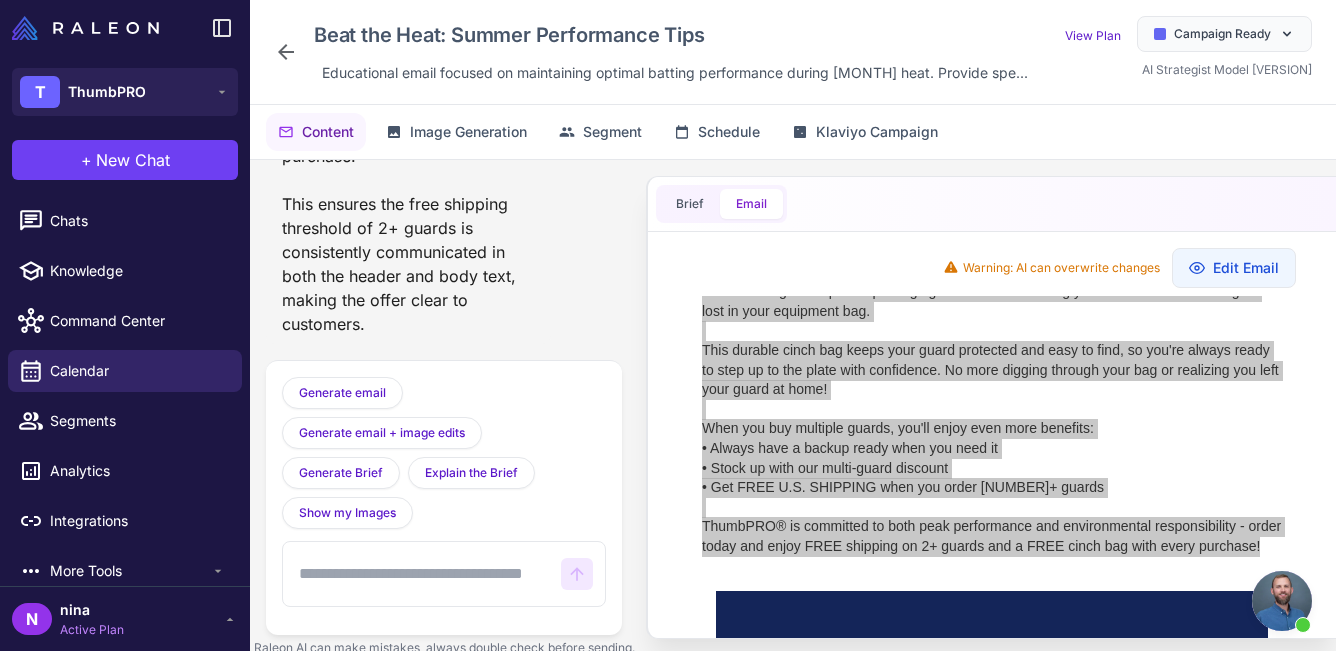 scroll, scrollTop: 0, scrollLeft: 0, axis: both 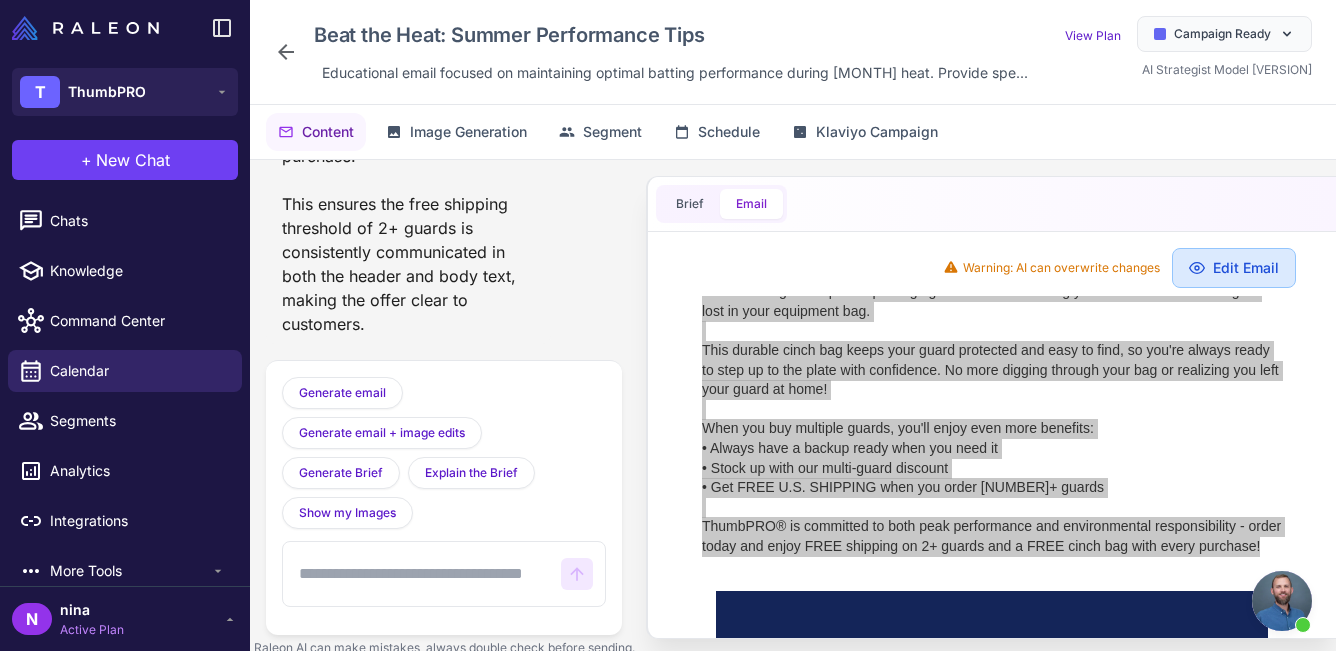 click on "Edit Email" at bounding box center [1234, 268] 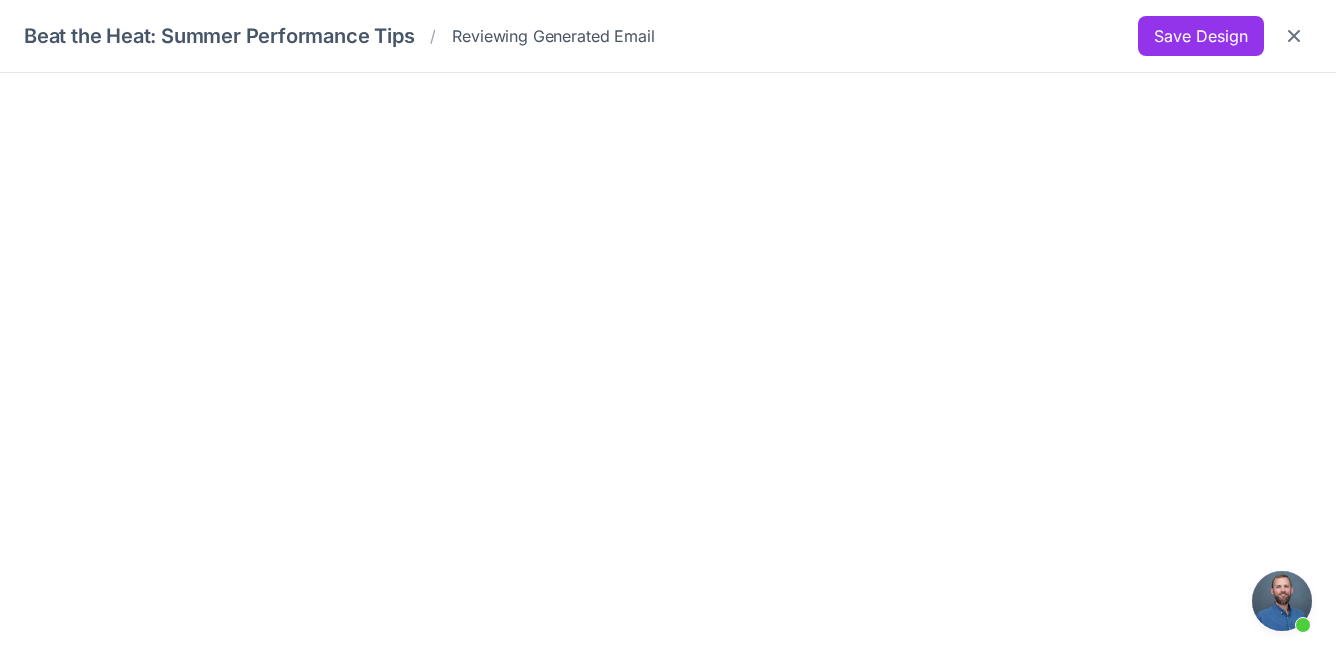 scroll, scrollTop: 0, scrollLeft: 0, axis: both 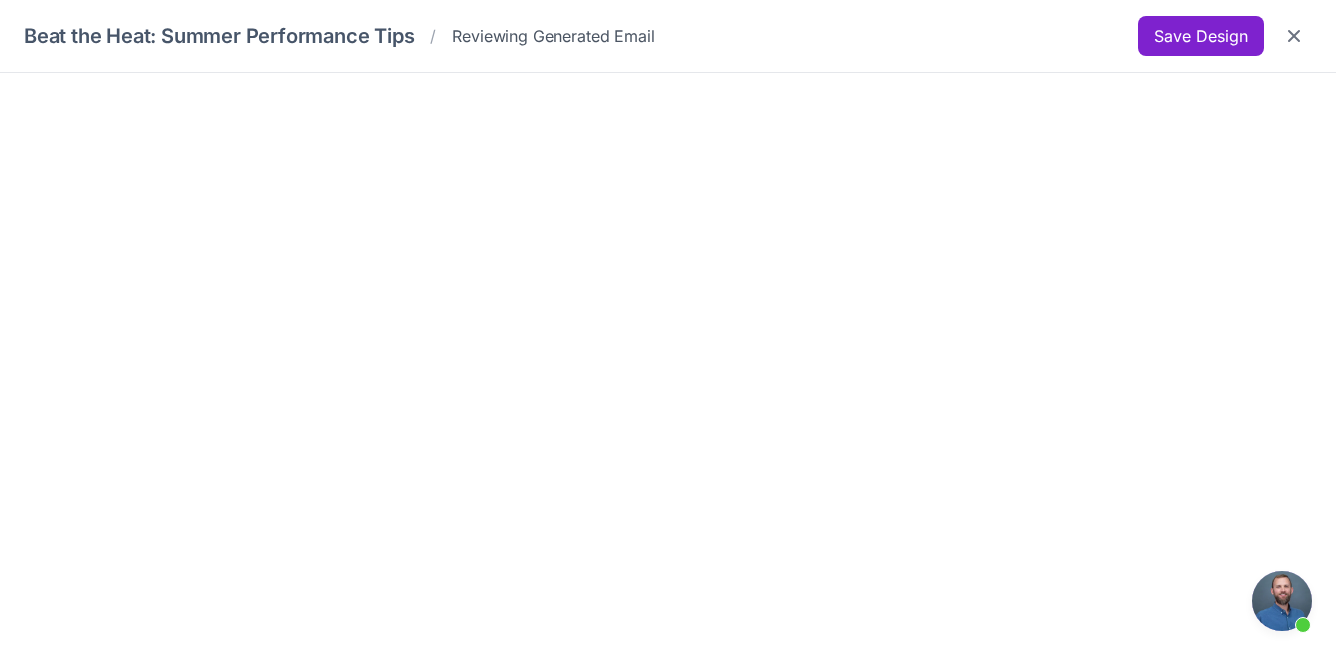 click on "Save Design" at bounding box center (1201, 36) 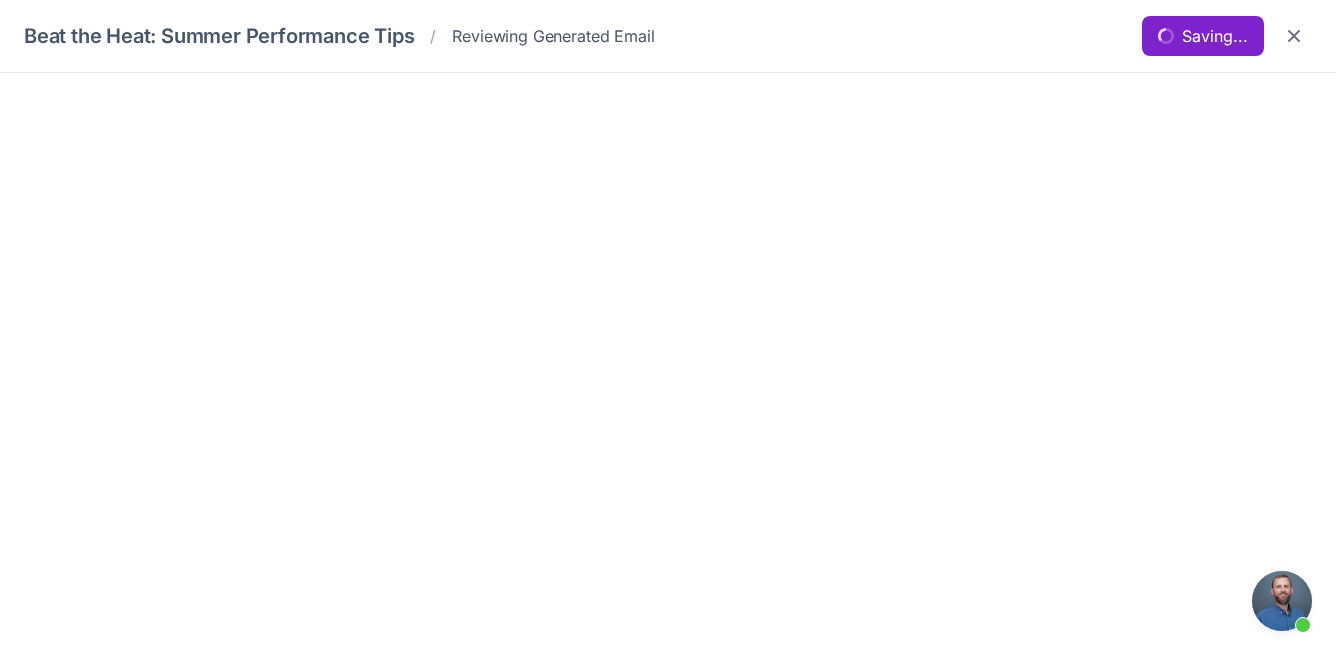 scroll, scrollTop: 0, scrollLeft: 0, axis: both 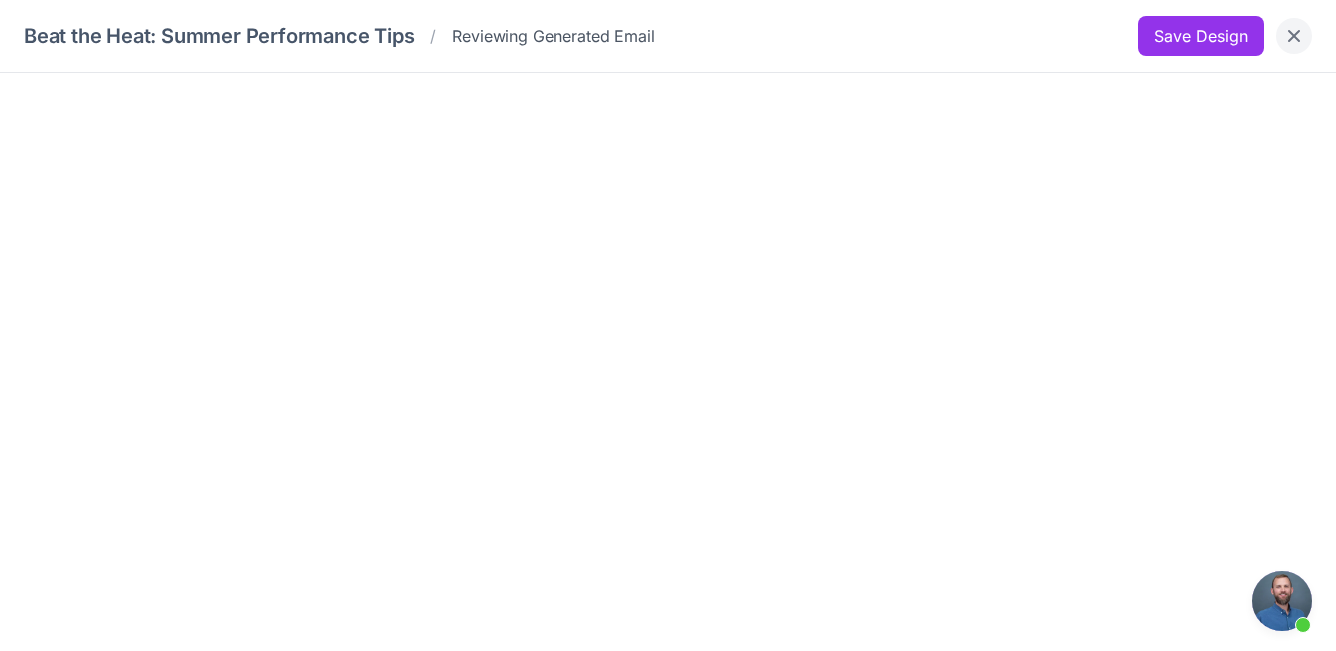 click 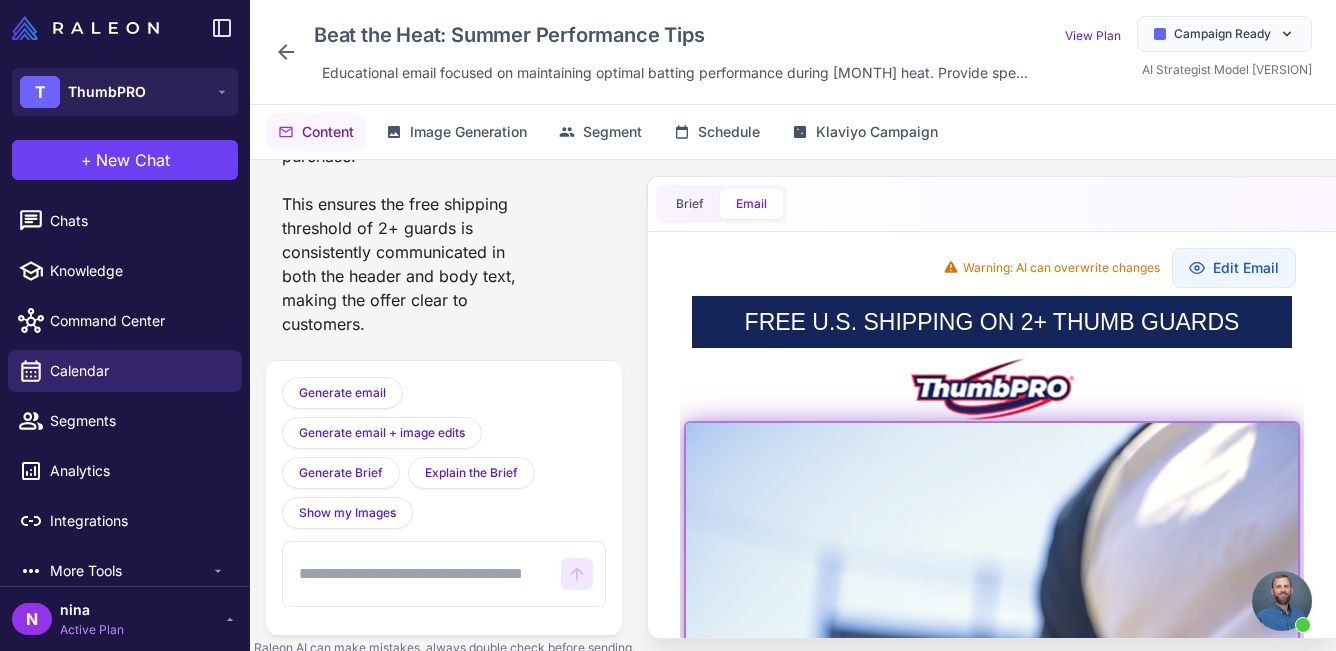 scroll, scrollTop: 1, scrollLeft: 0, axis: vertical 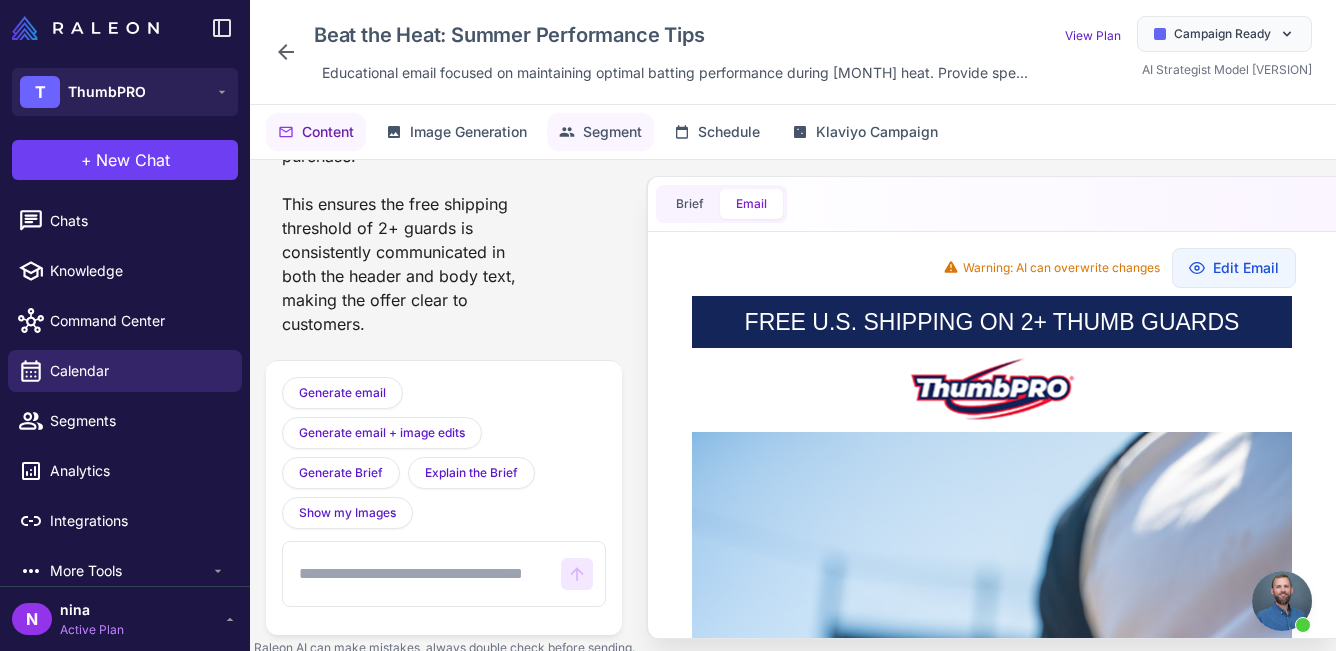 click on "Segment" at bounding box center (612, 132) 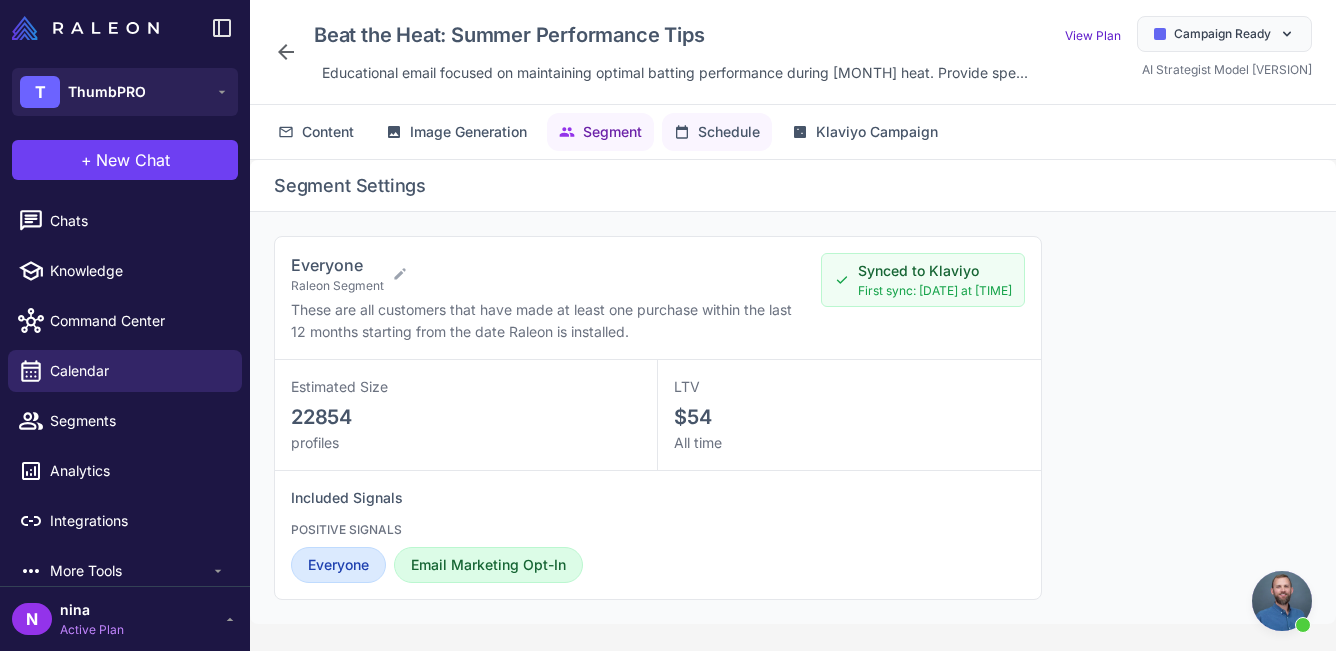 click on "Schedule" at bounding box center (729, 132) 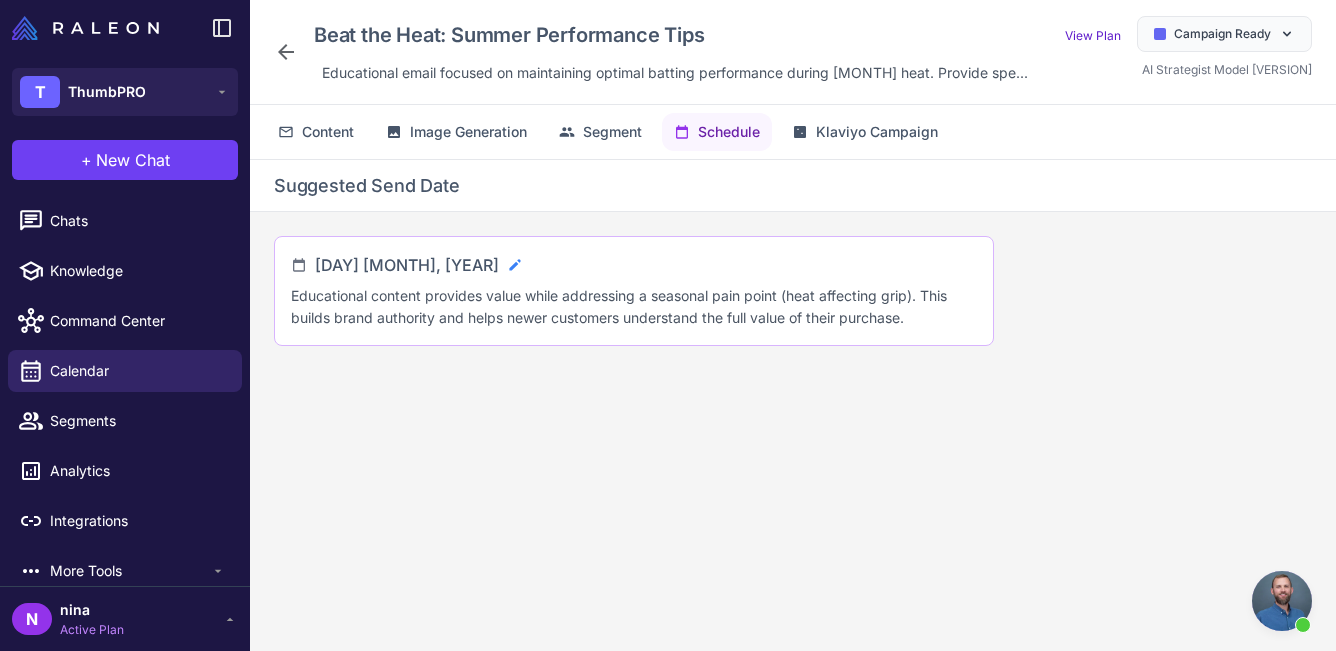 click 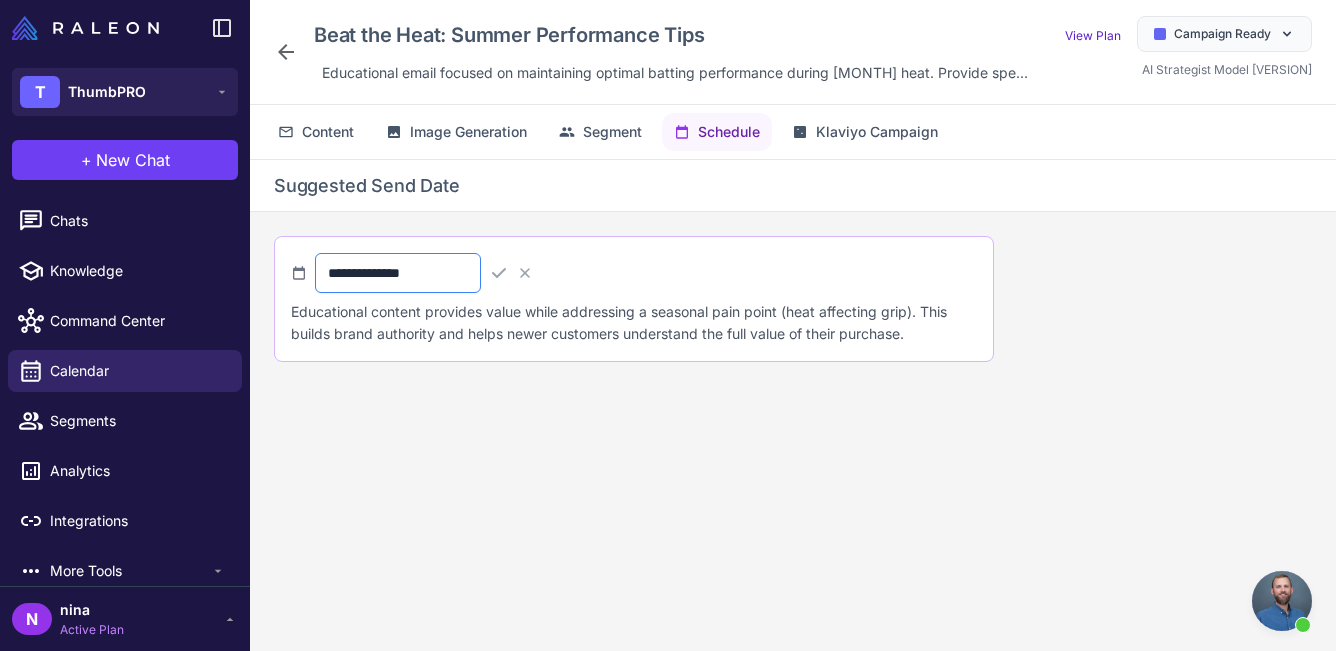 click on "**********" at bounding box center [398, 273] 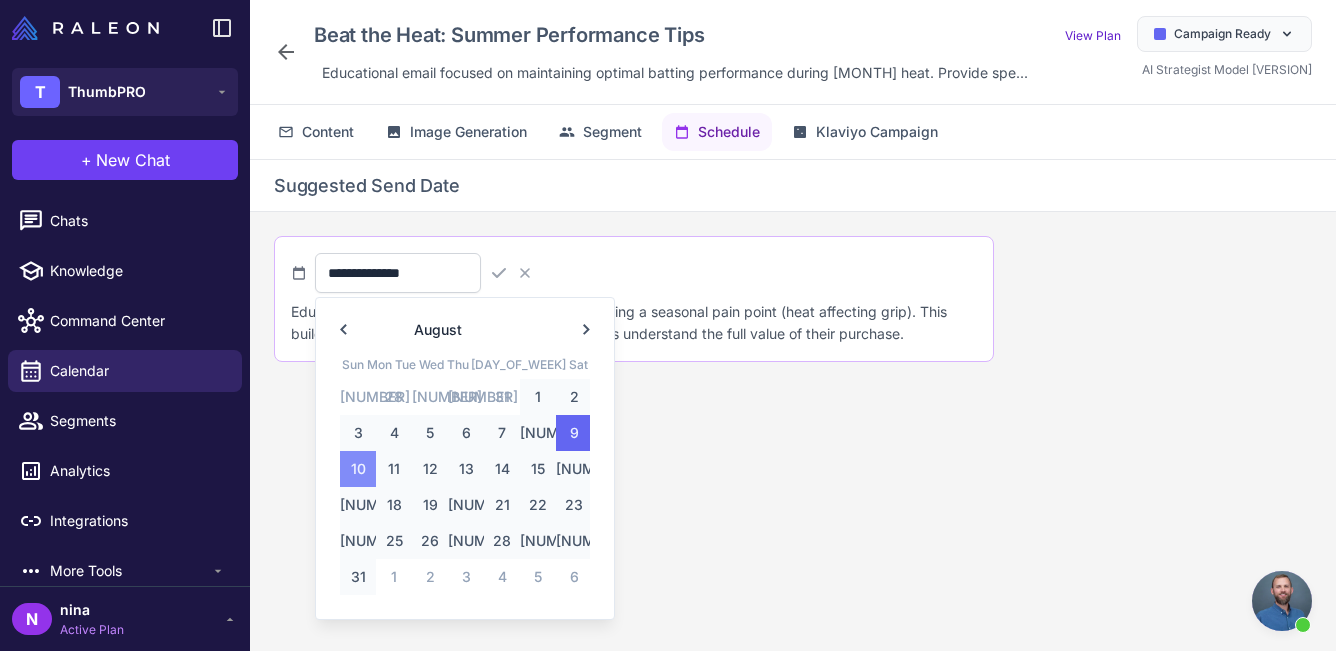 click on "10" at bounding box center (358, 469) 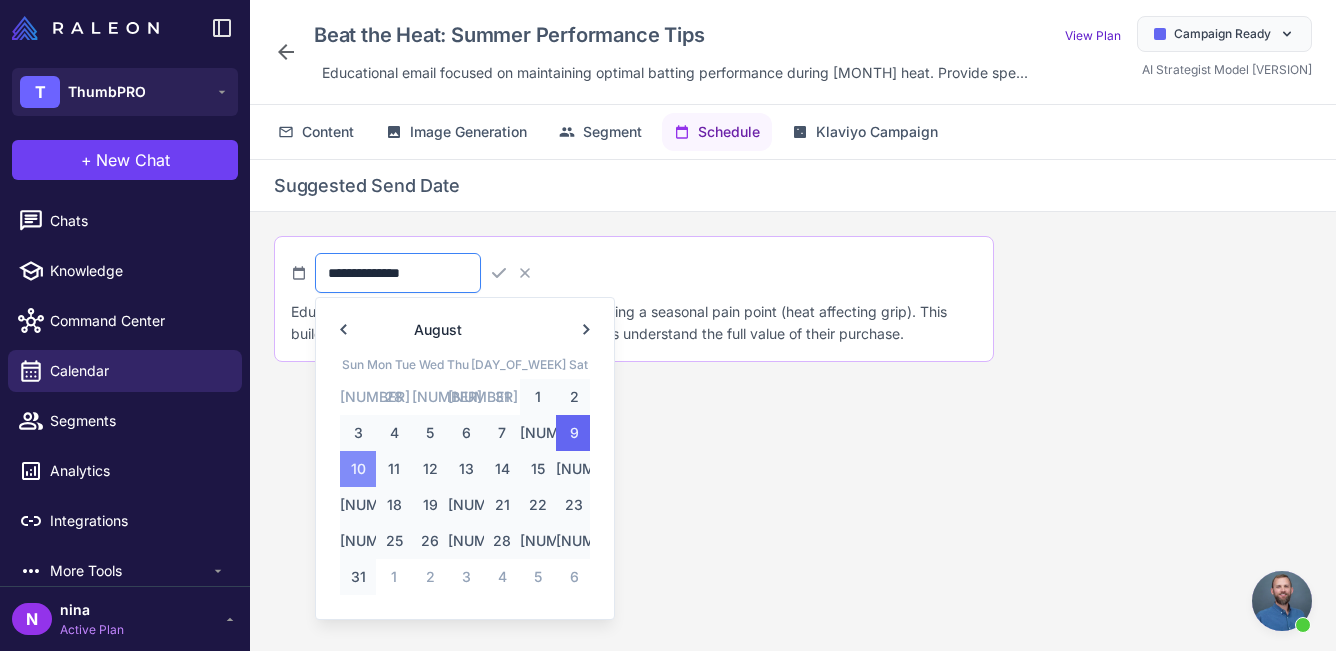 type on "**********" 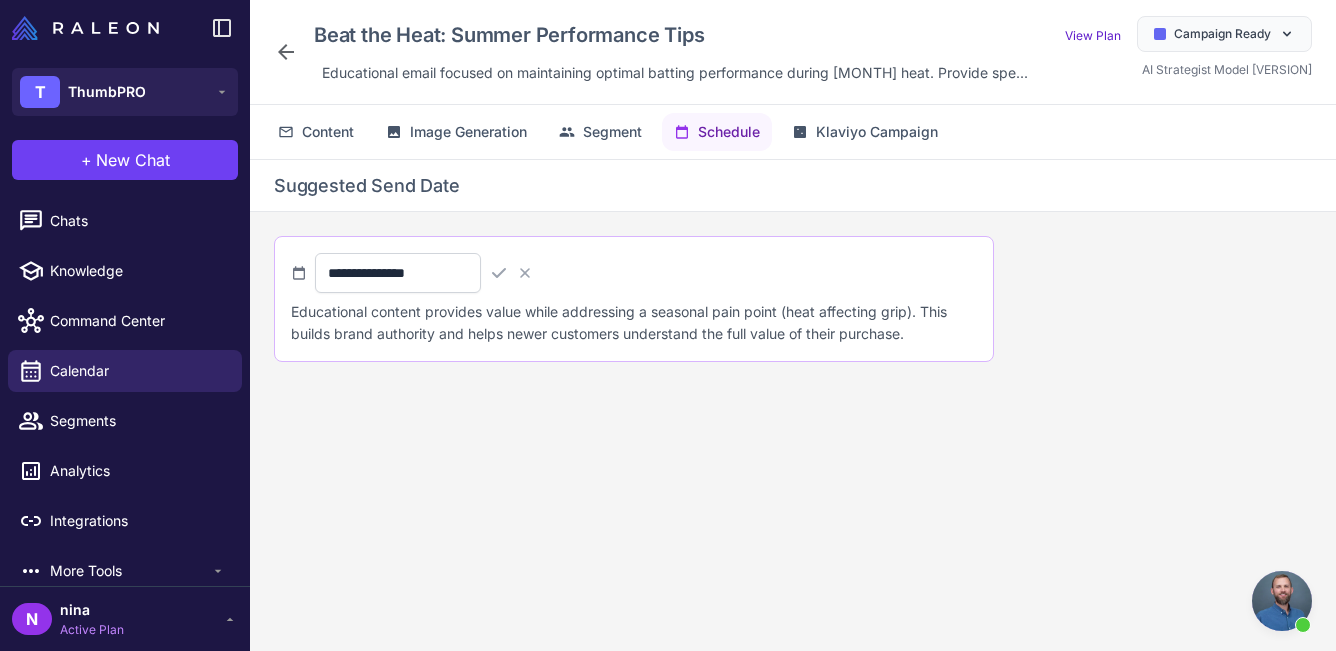 click on "**********" at bounding box center [793, 421] 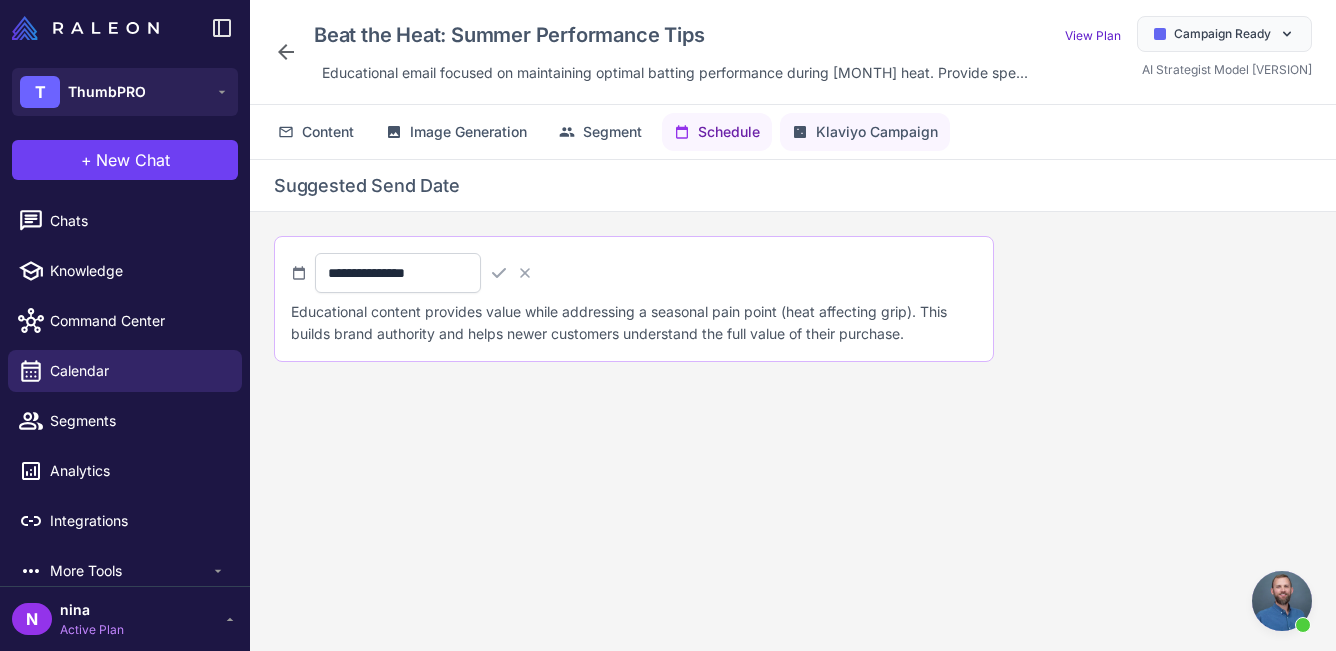 click on "Klaviyo Campaign" at bounding box center [877, 132] 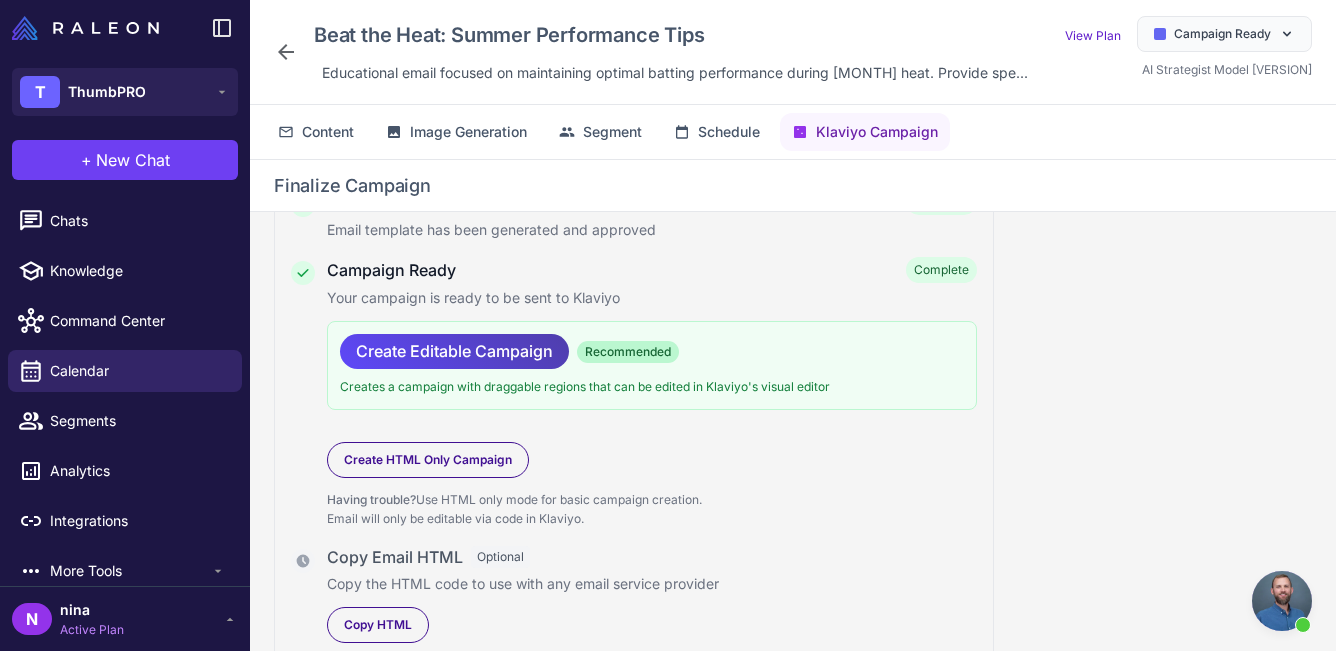 scroll, scrollTop: 244, scrollLeft: 0, axis: vertical 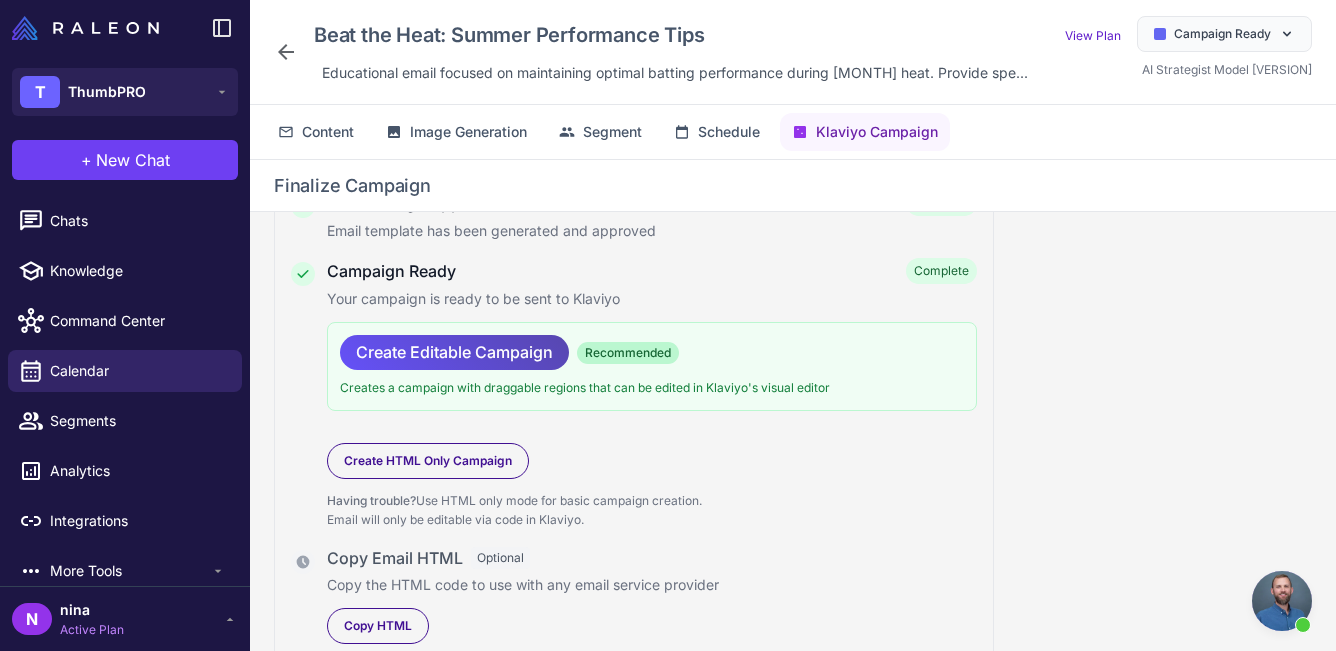 click on "Create Editable Campaign" at bounding box center (454, 352) 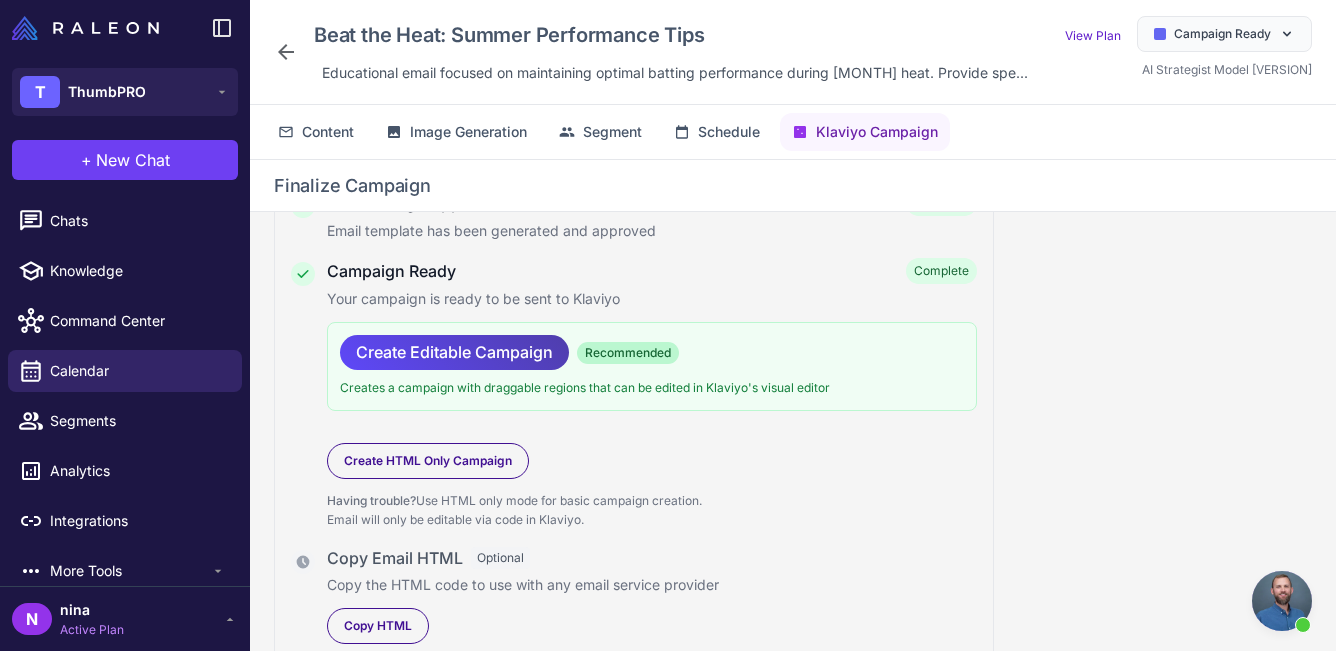 scroll, scrollTop: 116, scrollLeft: 0, axis: vertical 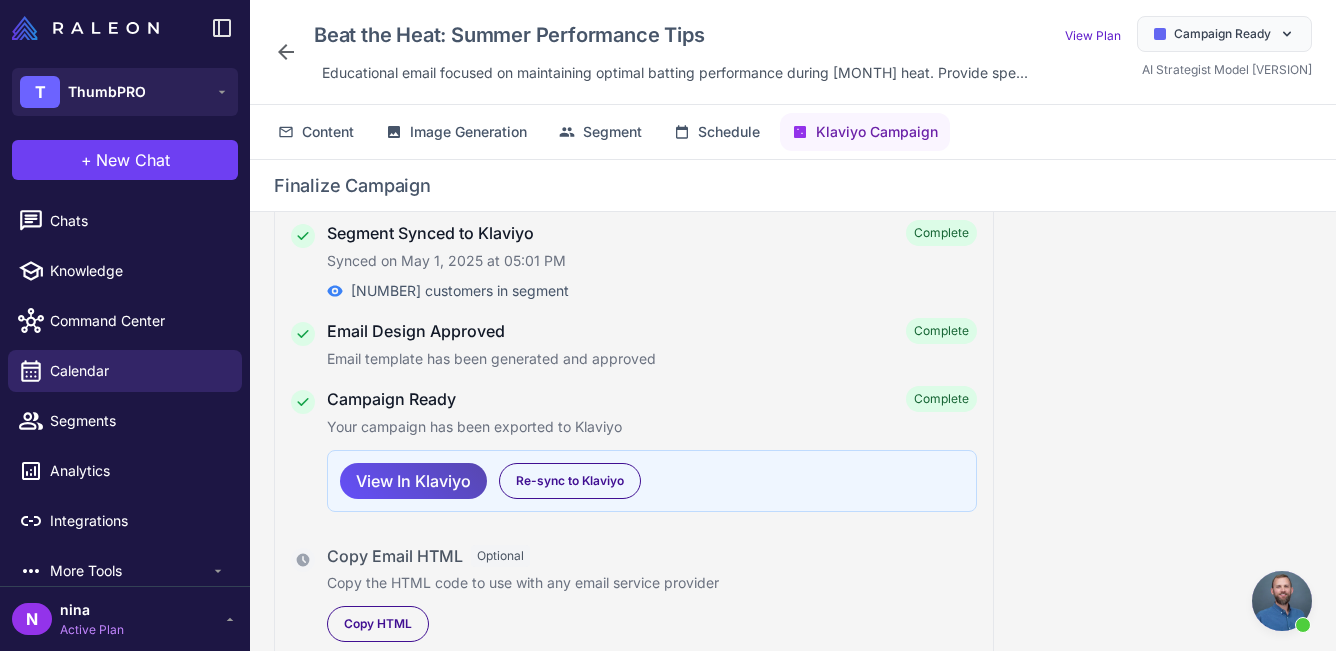 click on "View In Klaviyo" at bounding box center [413, 481] 